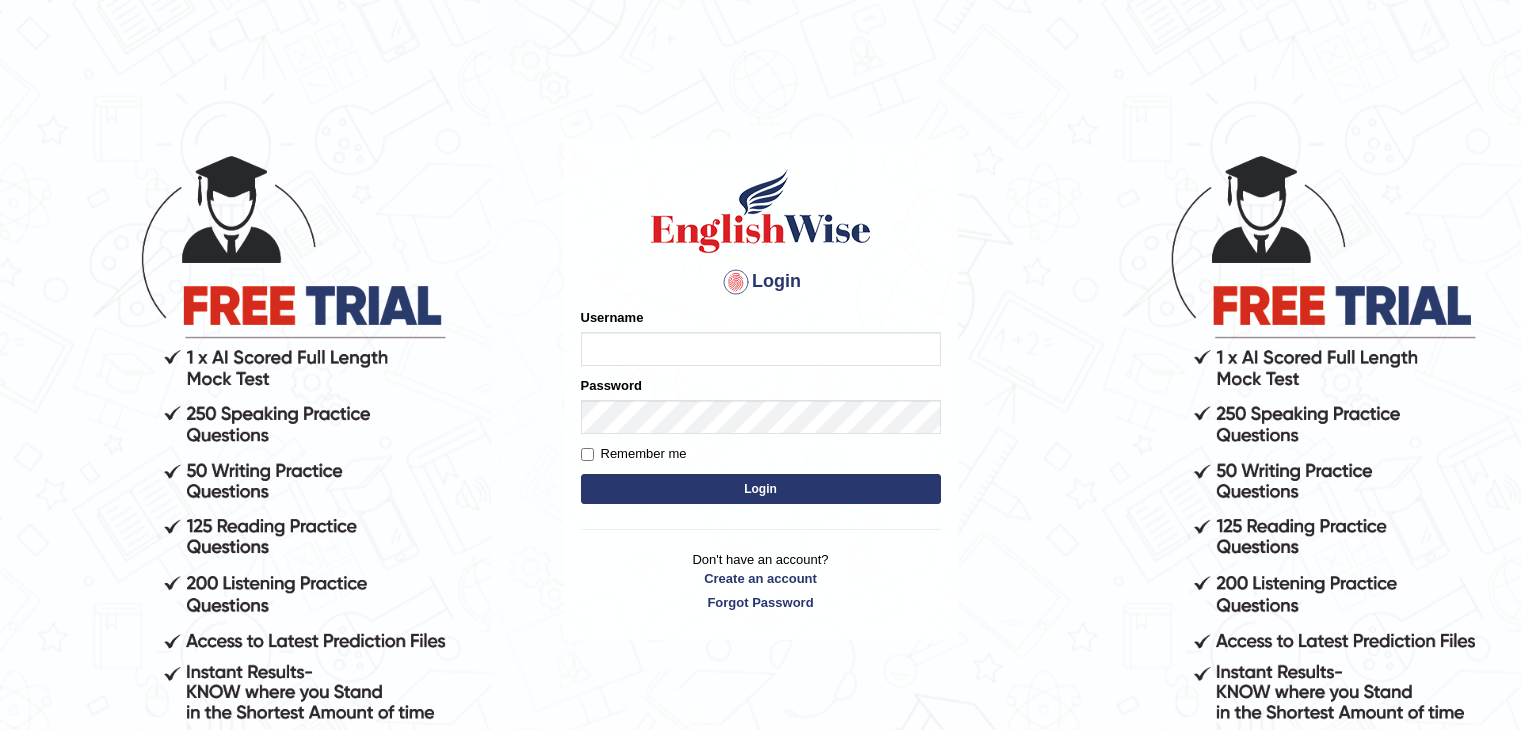scroll, scrollTop: 0, scrollLeft: 0, axis: both 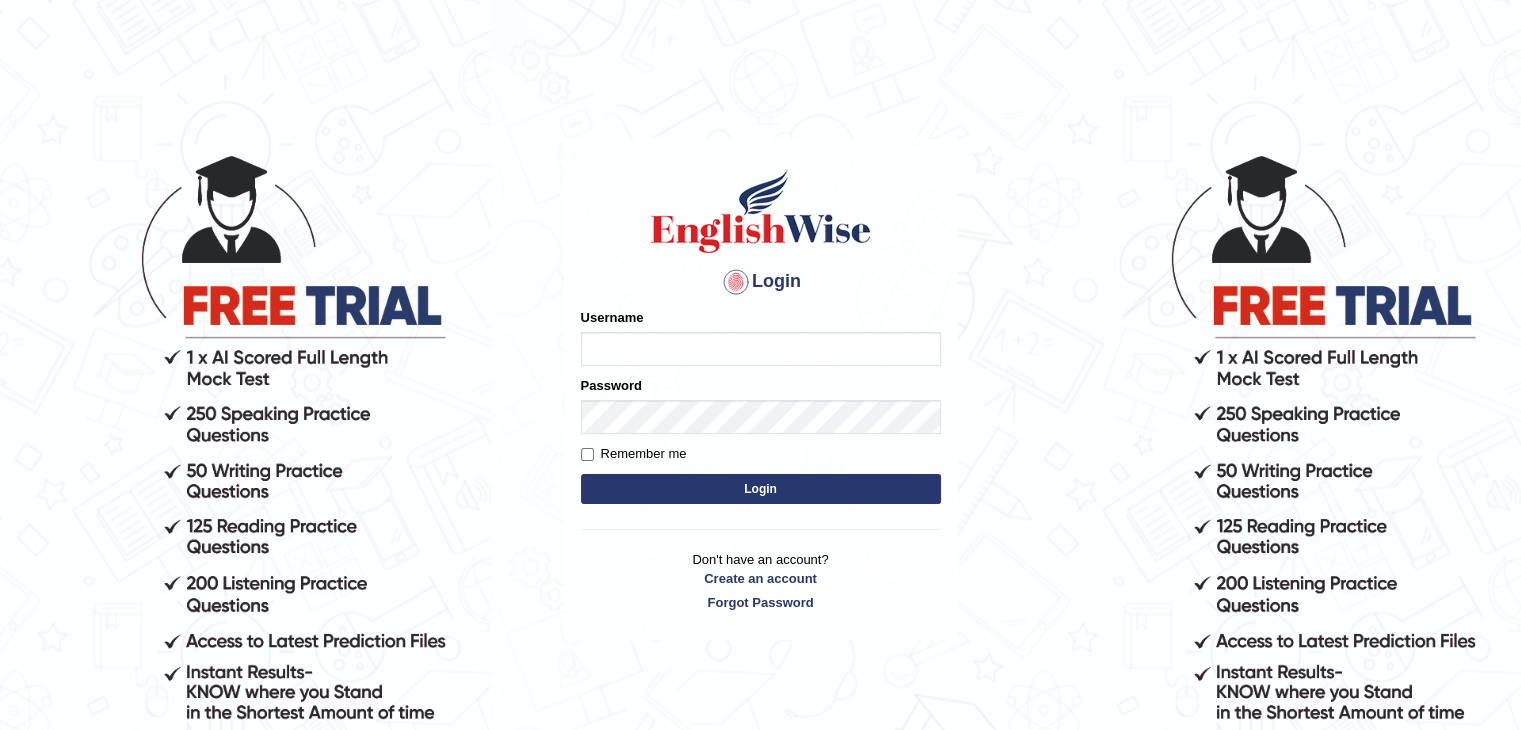 type on "[FIRST]" 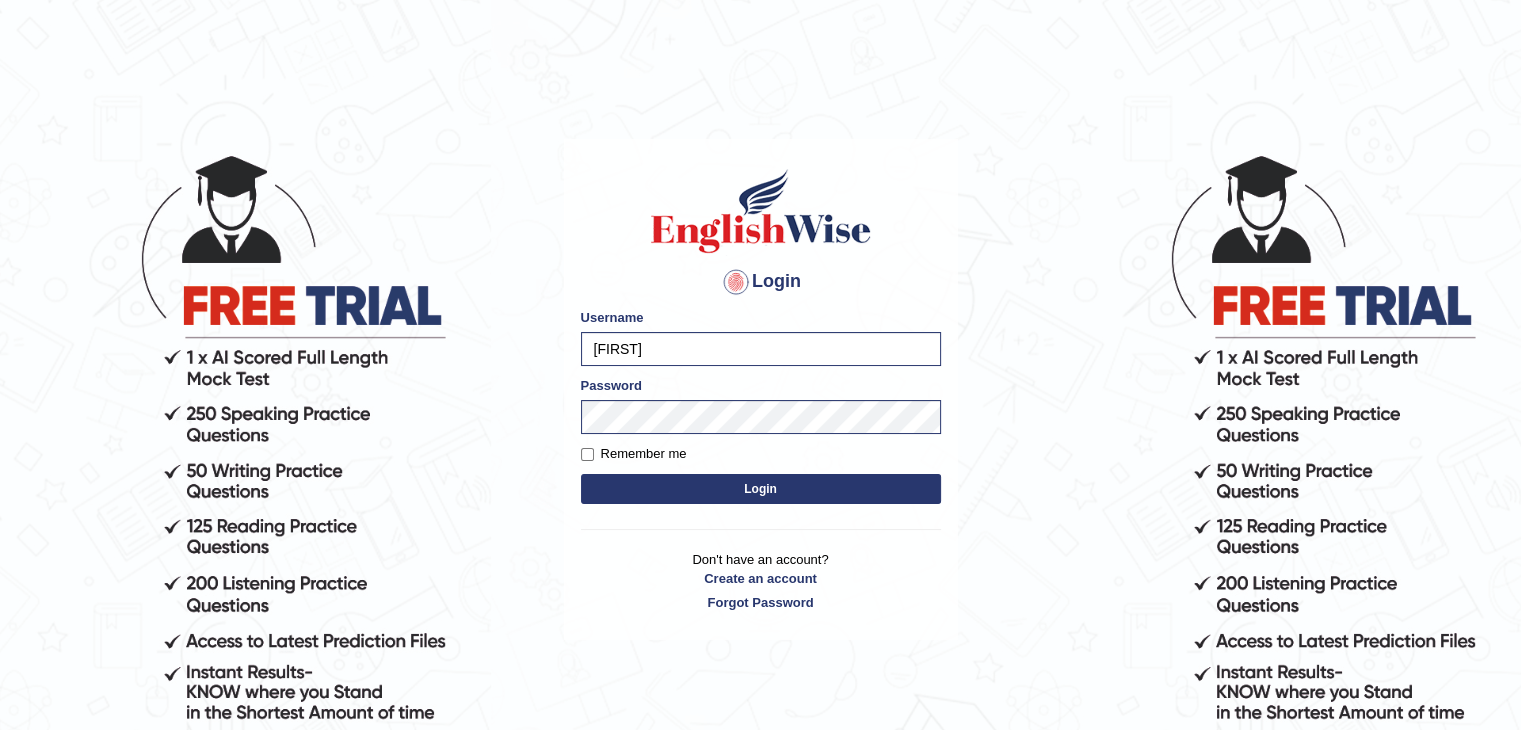 click on "Login" at bounding box center [761, 489] 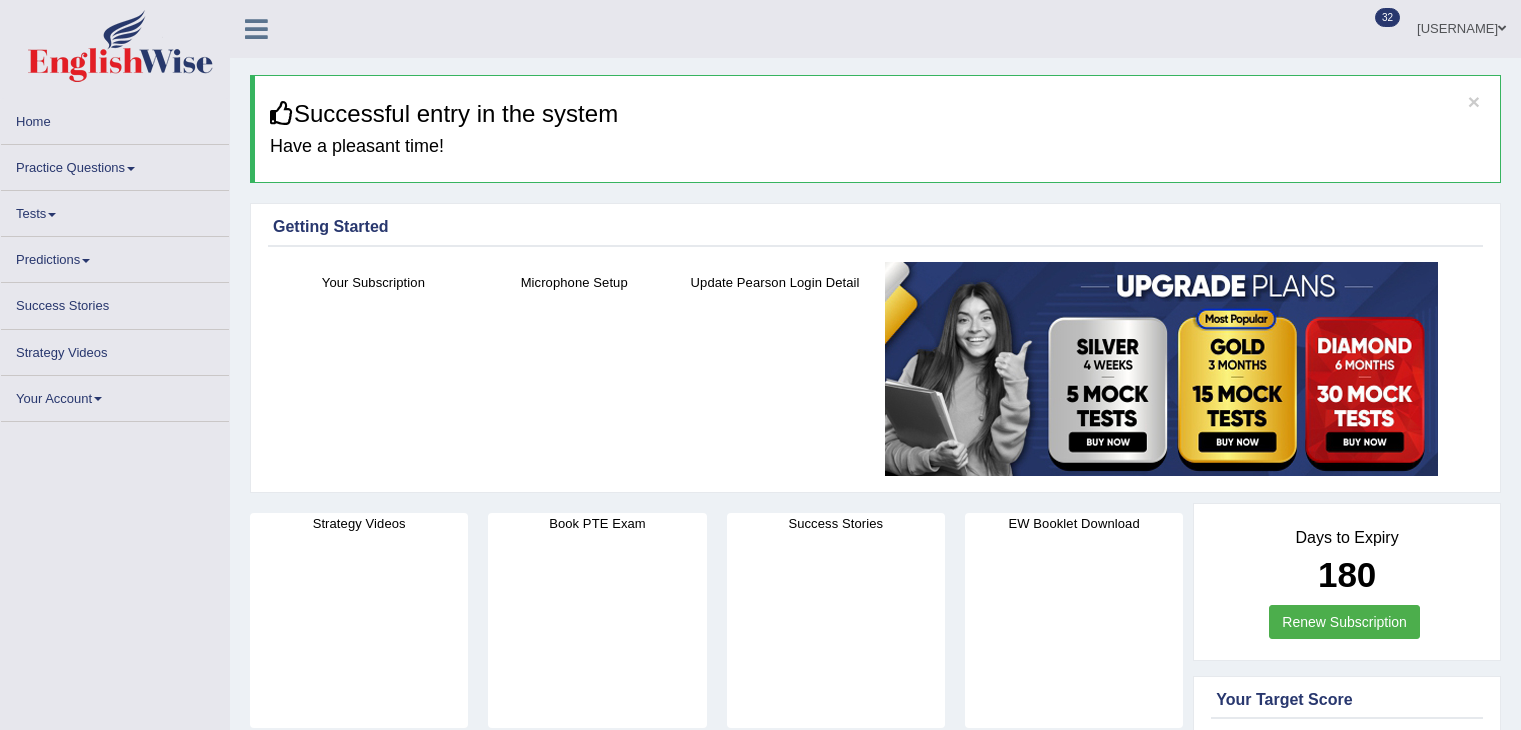 scroll, scrollTop: 0, scrollLeft: 0, axis: both 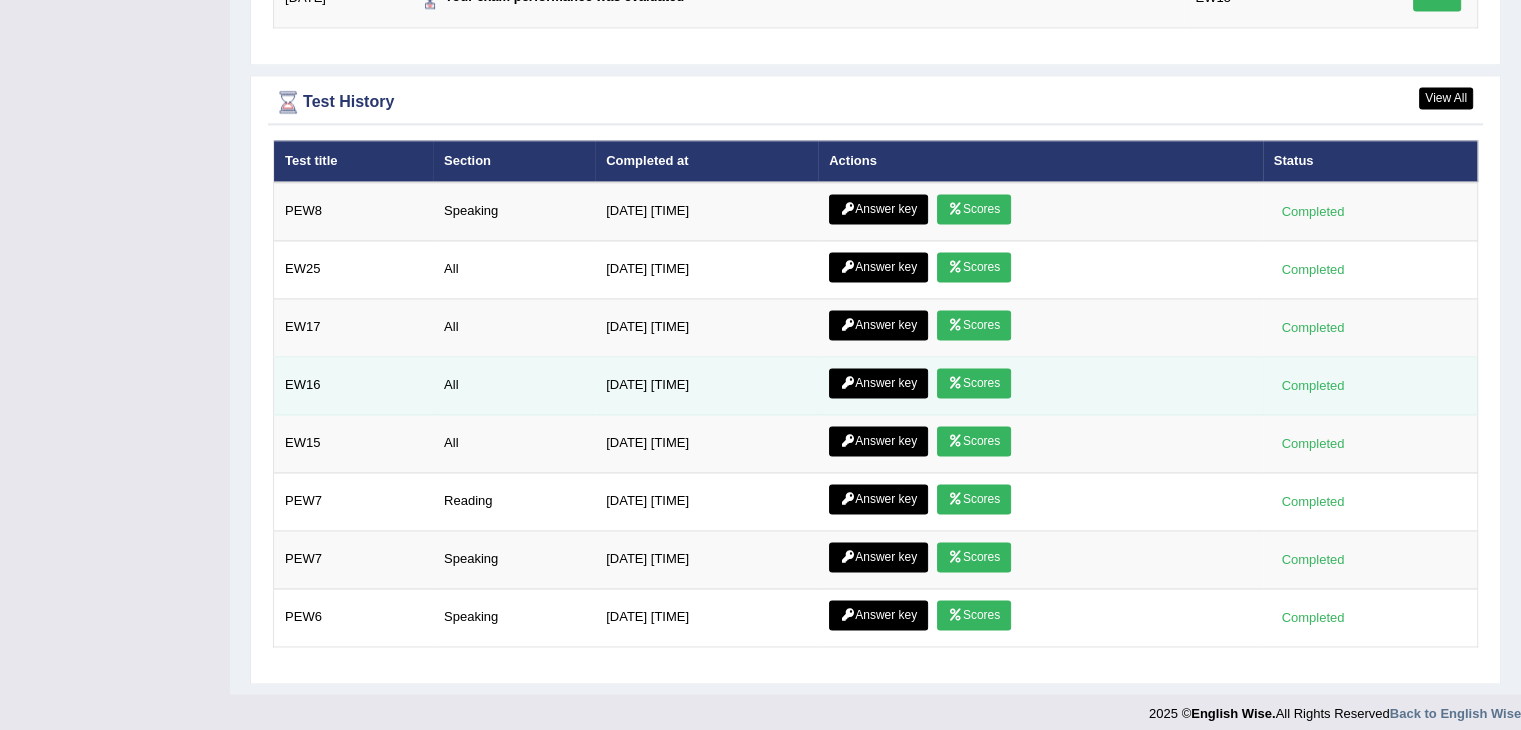 click on "Answer key    Scores" at bounding box center [1040, 386] 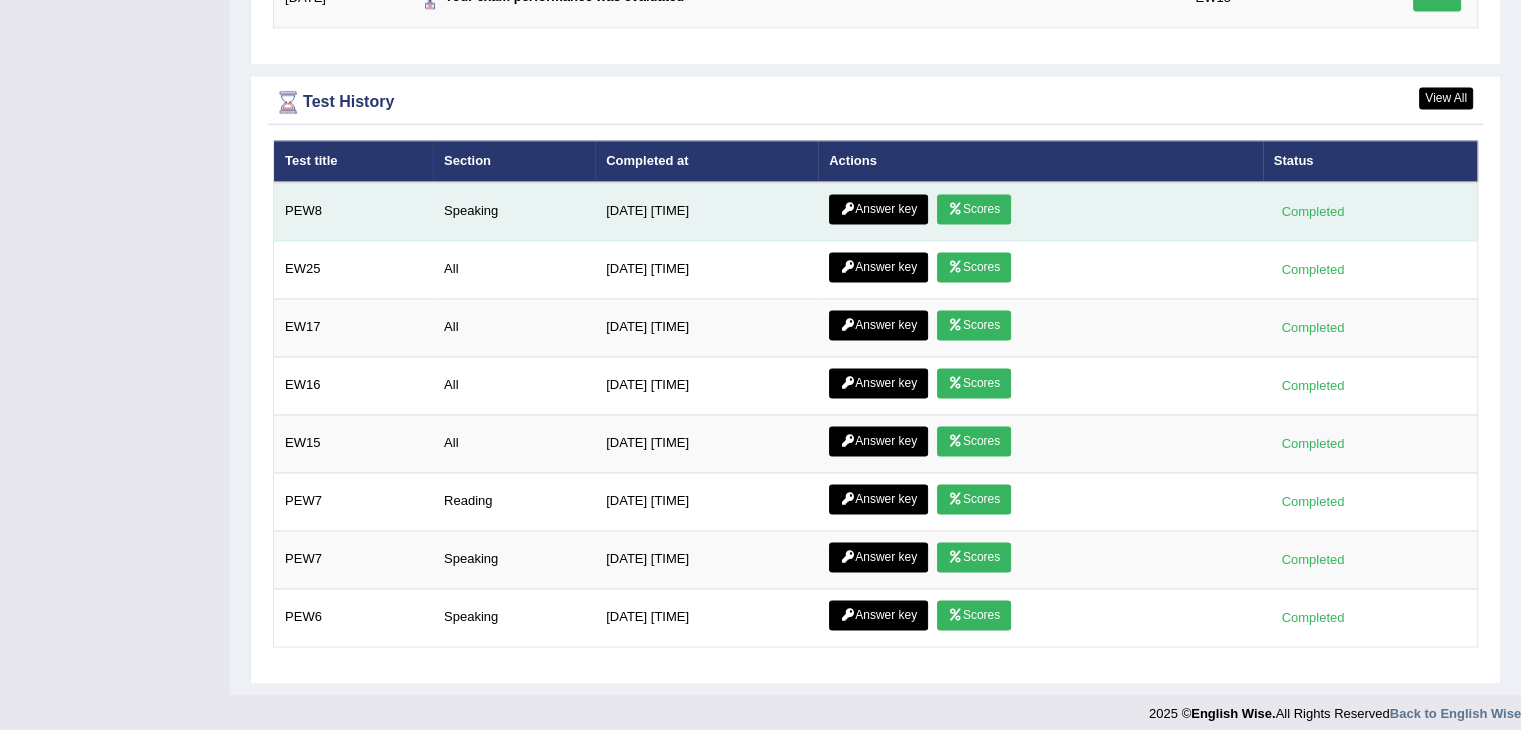 click on "Scores" at bounding box center (974, 209) 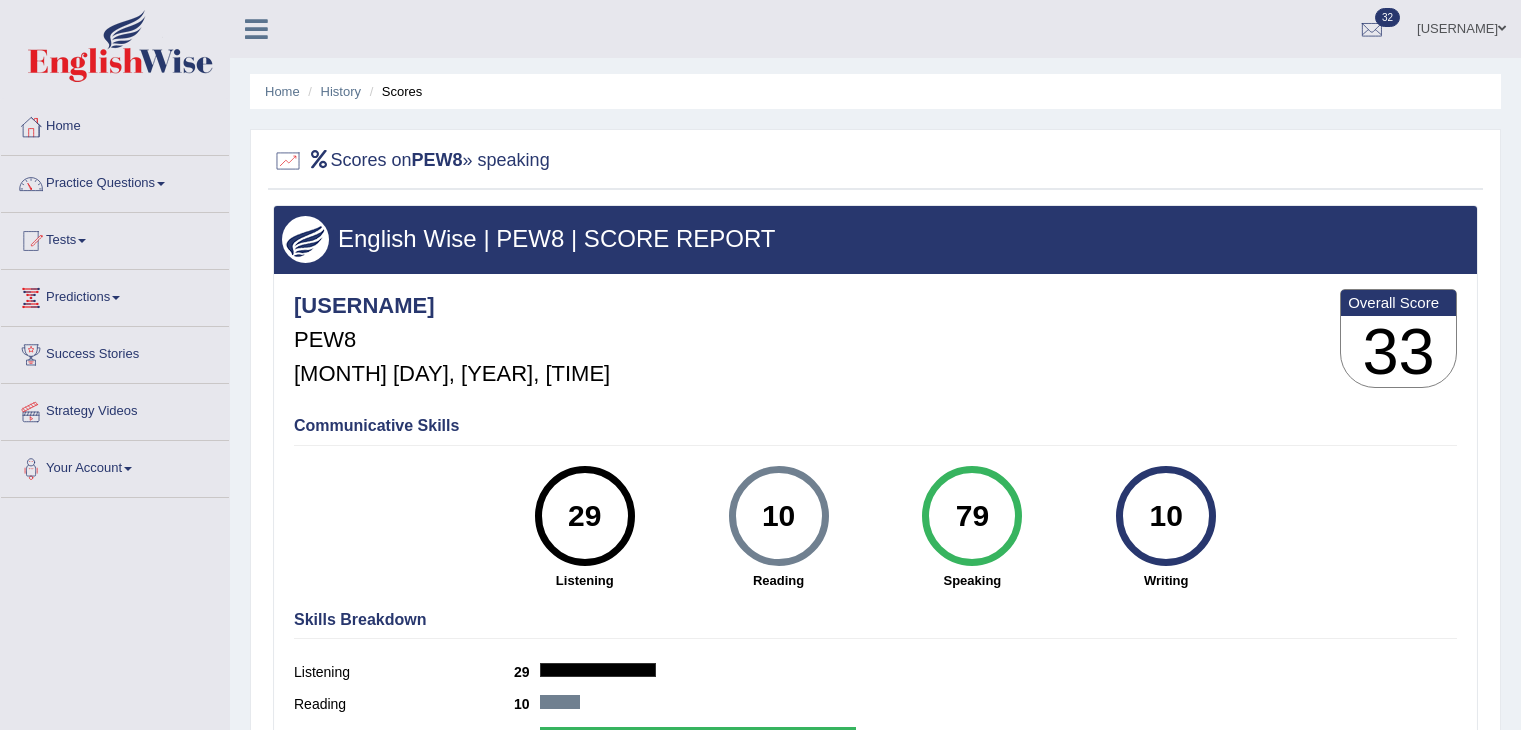 scroll, scrollTop: 0, scrollLeft: 0, axis: both 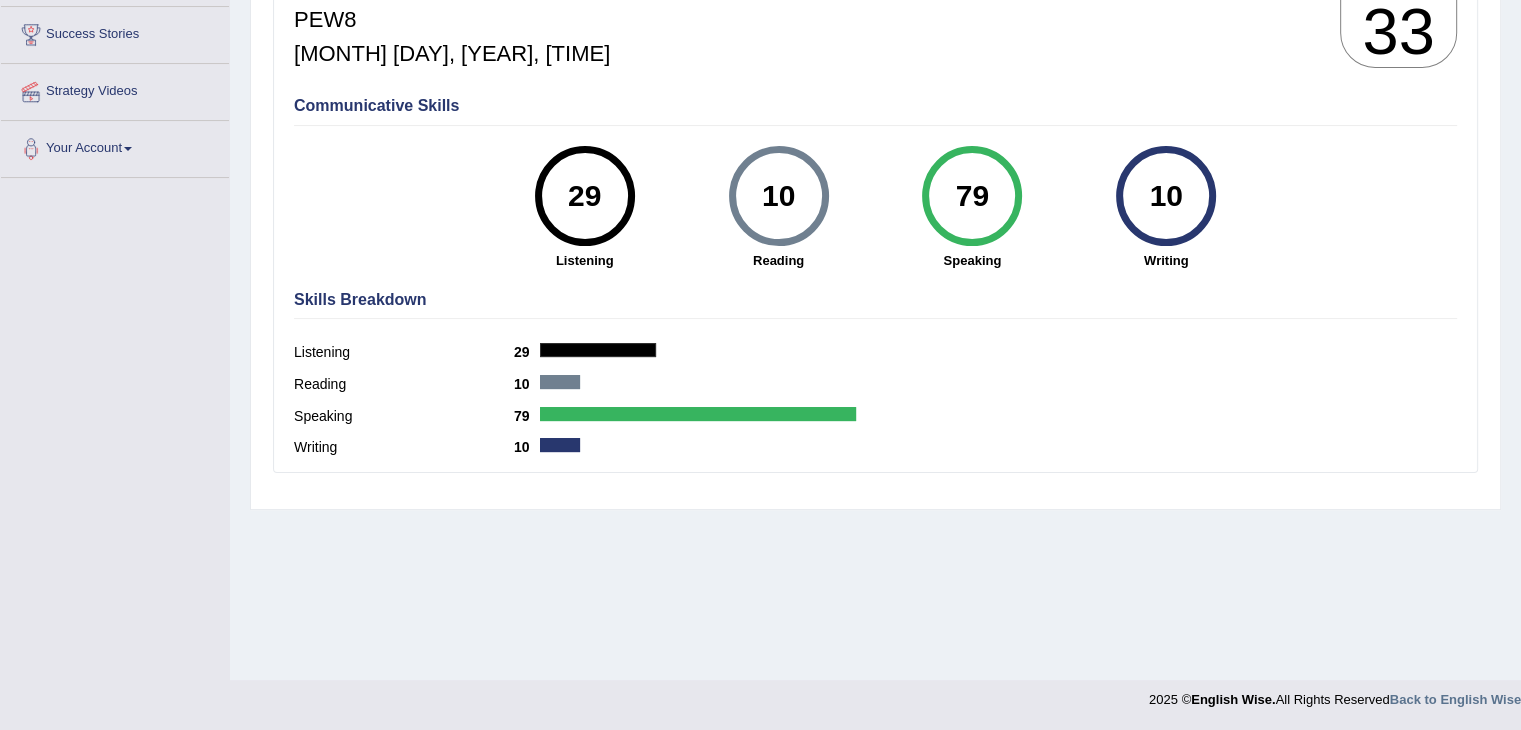 click on "79" at bounding box center (972, 196) 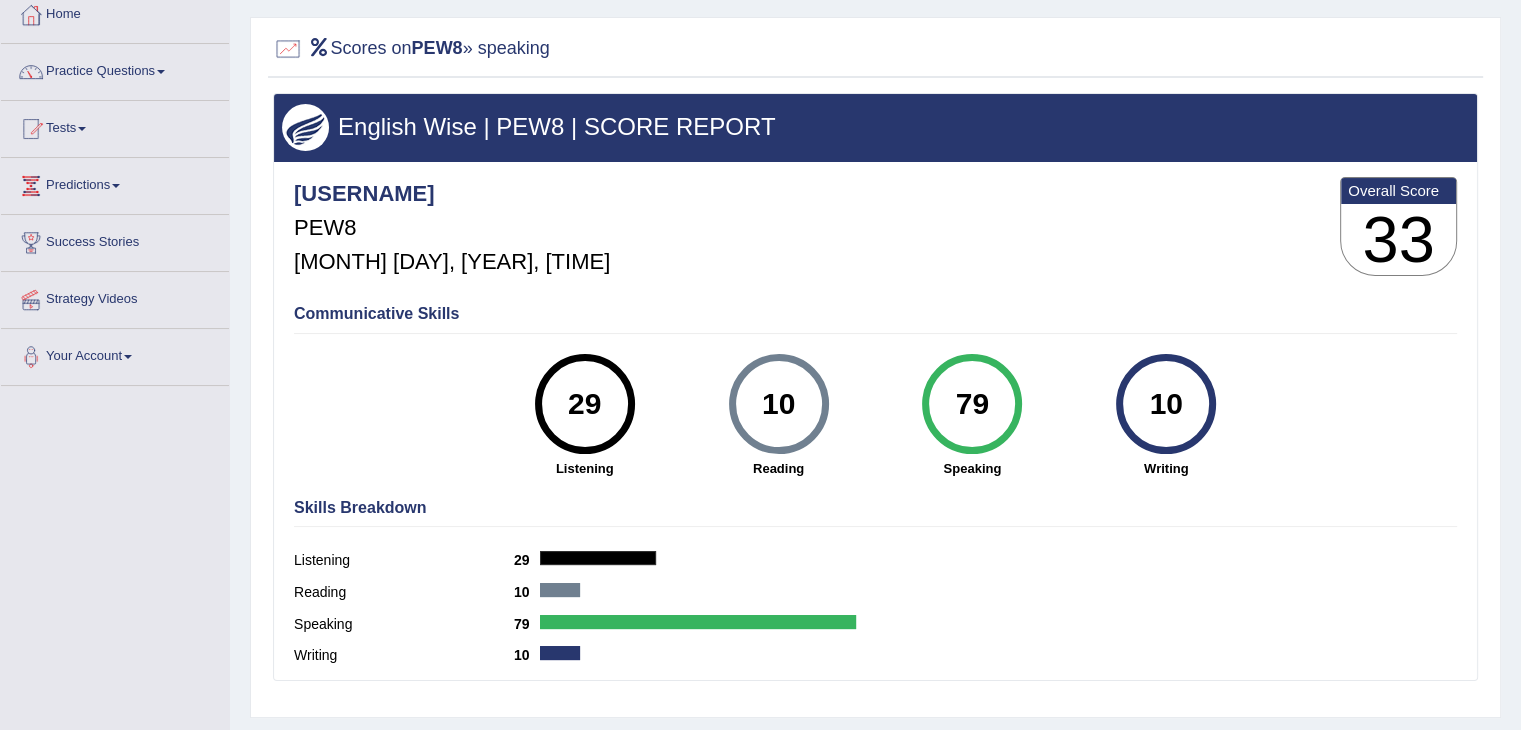 scroll, scrollTop: 0, scrollLeft: 0, axis: both 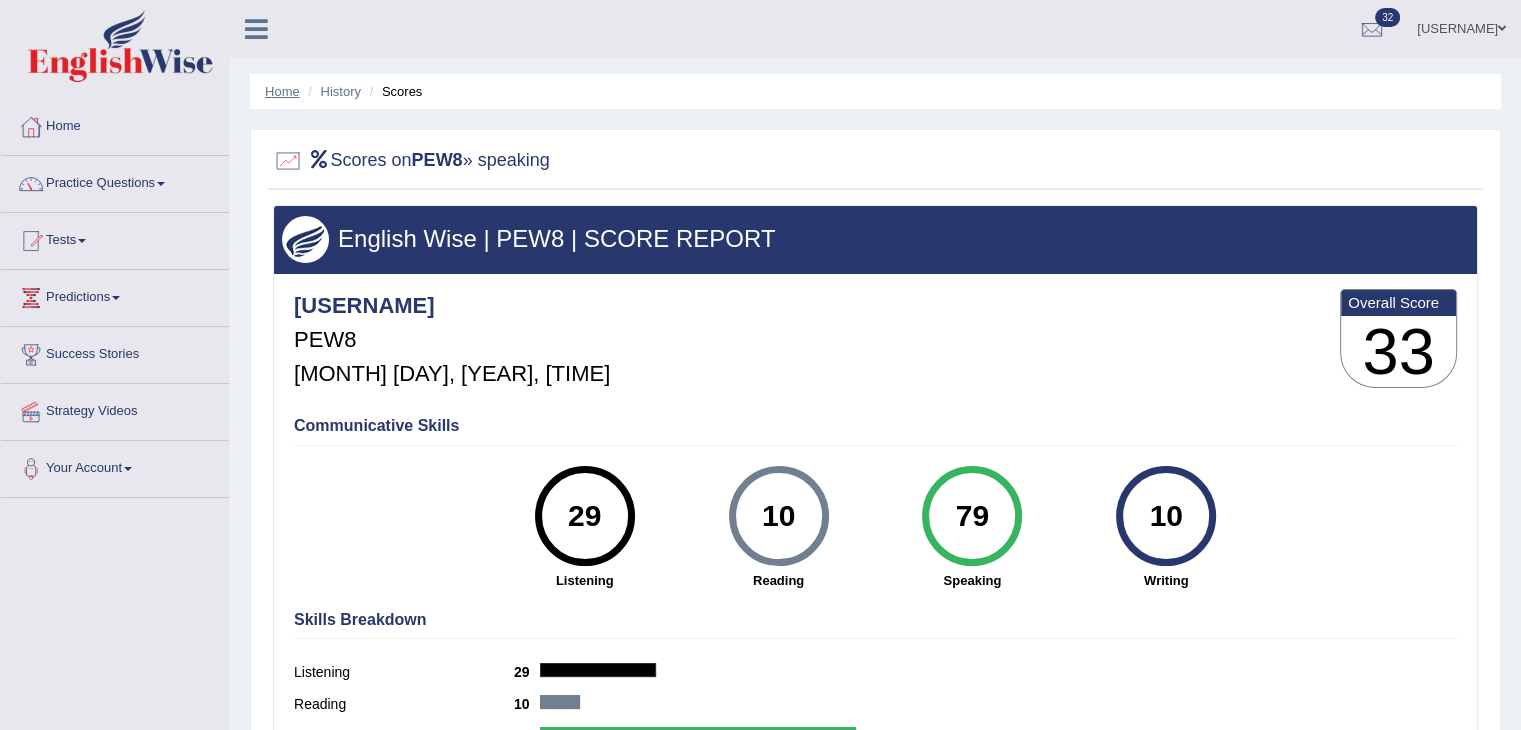 click on "Home" at bounding box center (282, 91) 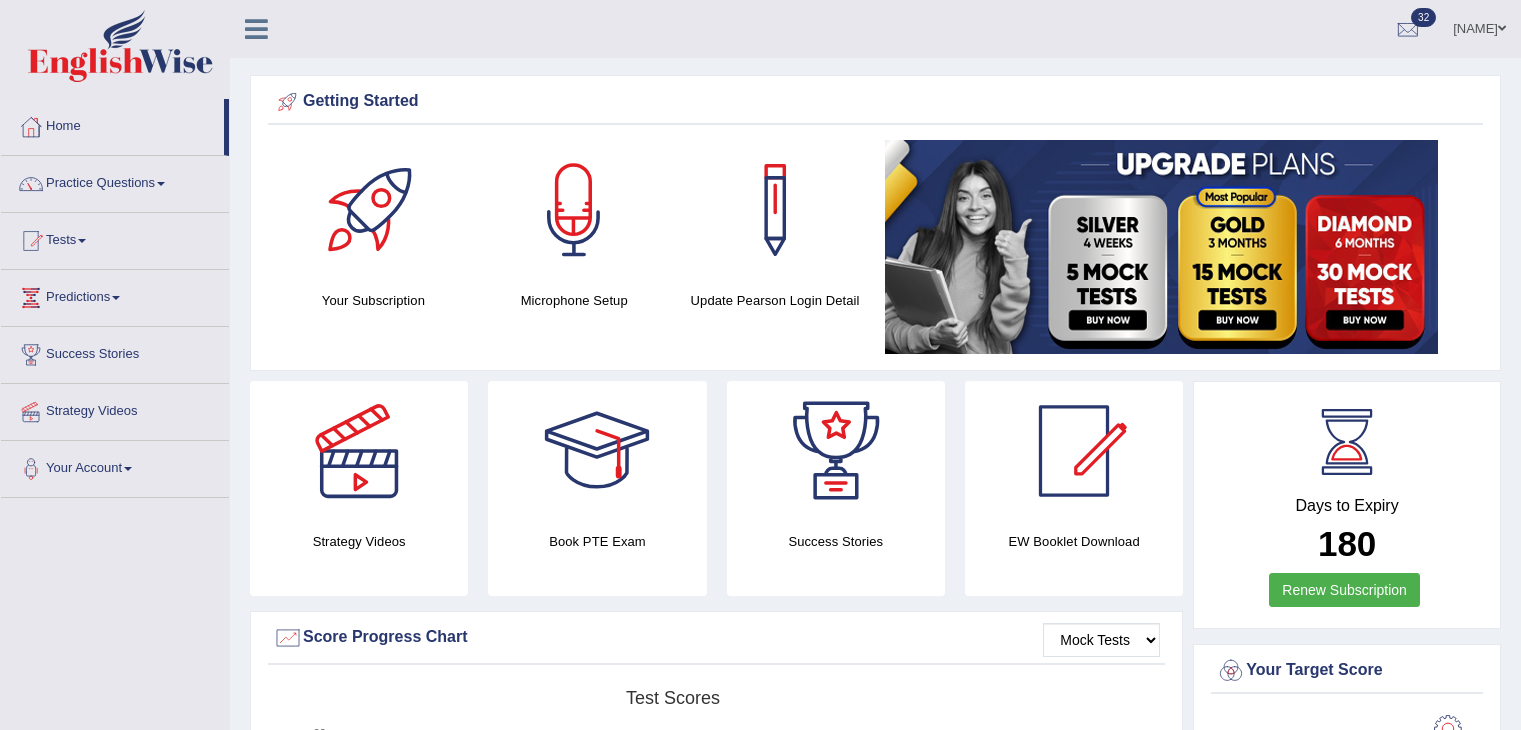 scroll, scrollTop: 0, scrollLeft: 0, axis: both 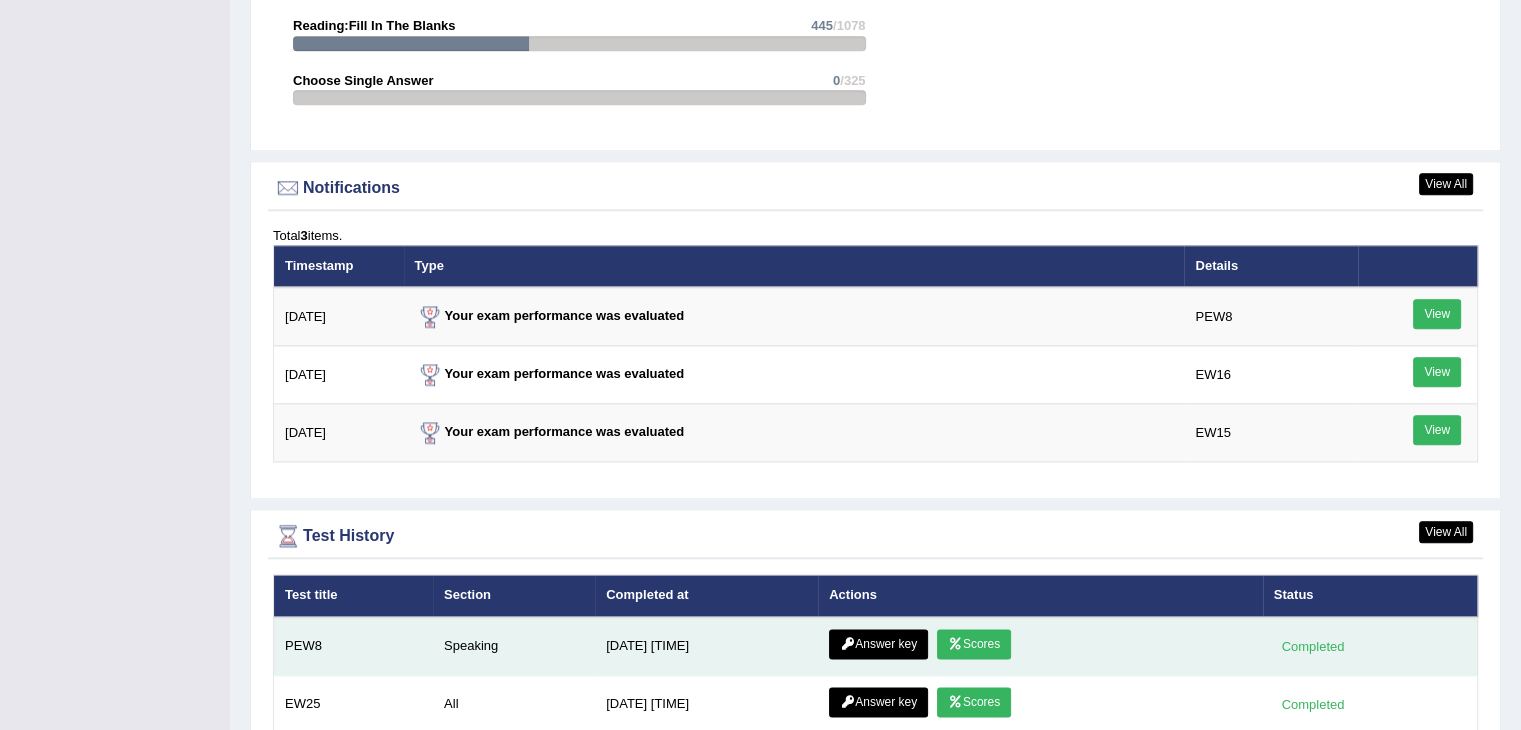 click on "Answer key" at bounding box center (878, 644) 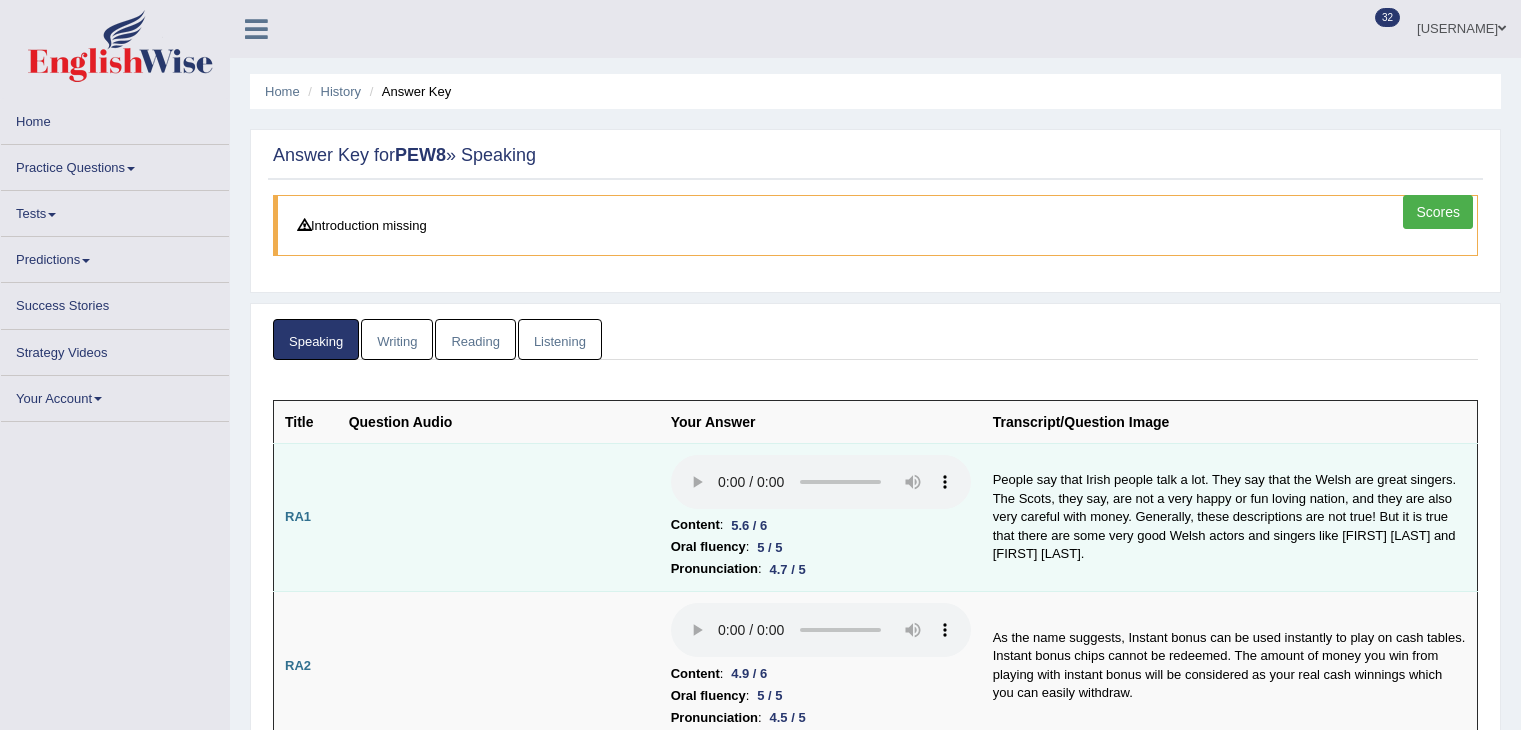 scroll, scrollTop: 0, scrollLeft: 0, axis: both 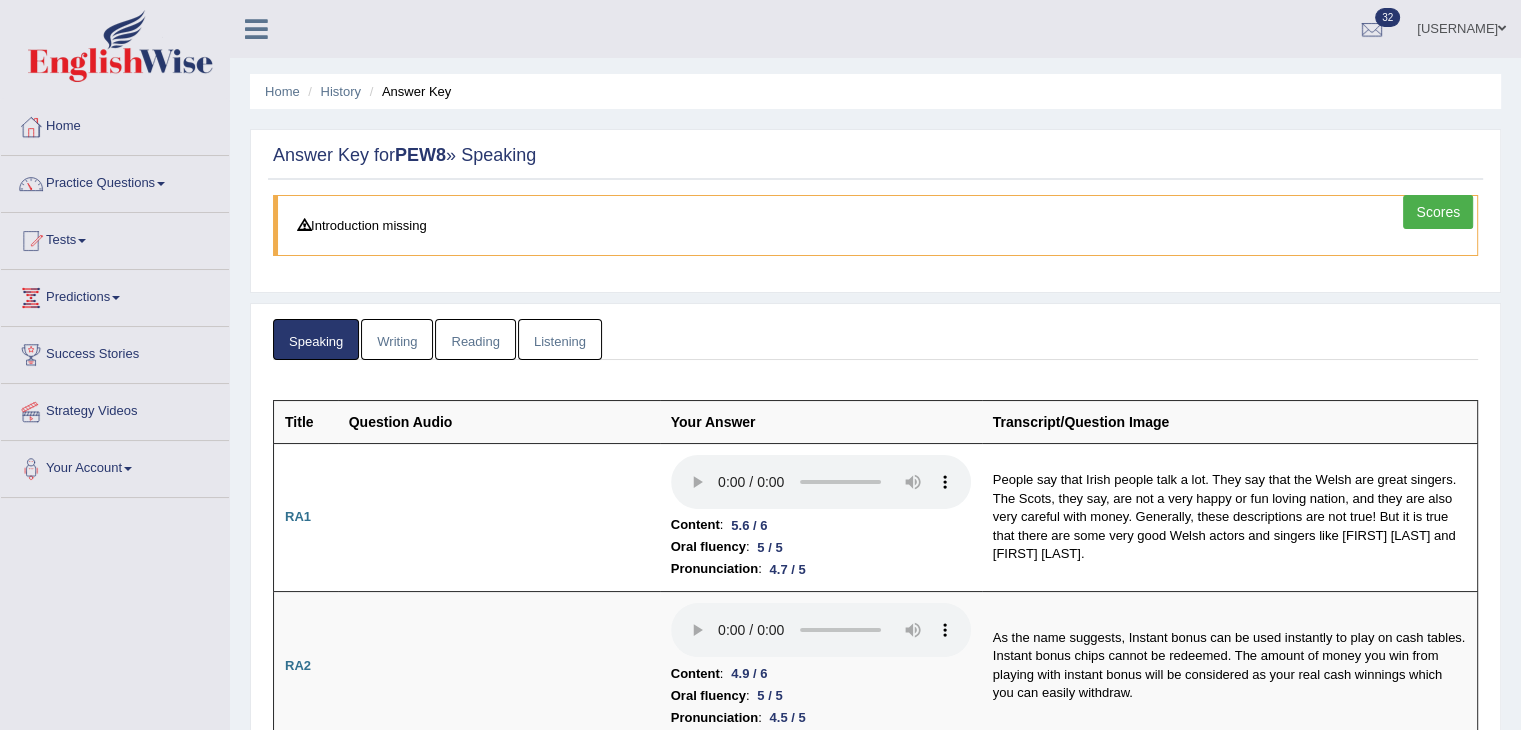 click on "Scores" at bounding box center [1438, 212] 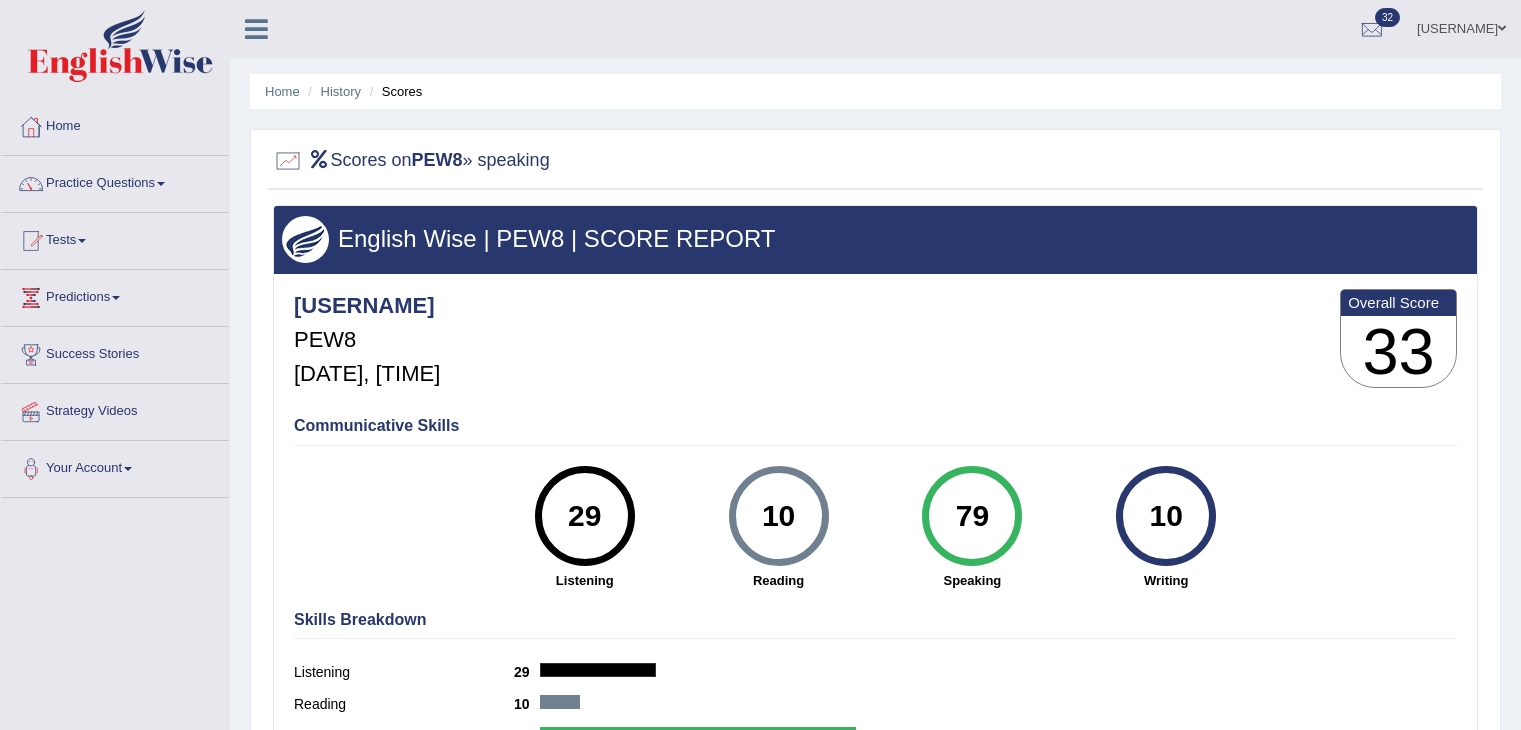 scroll, scrollTop: 320, scrollLeft: 0, axis: vertical 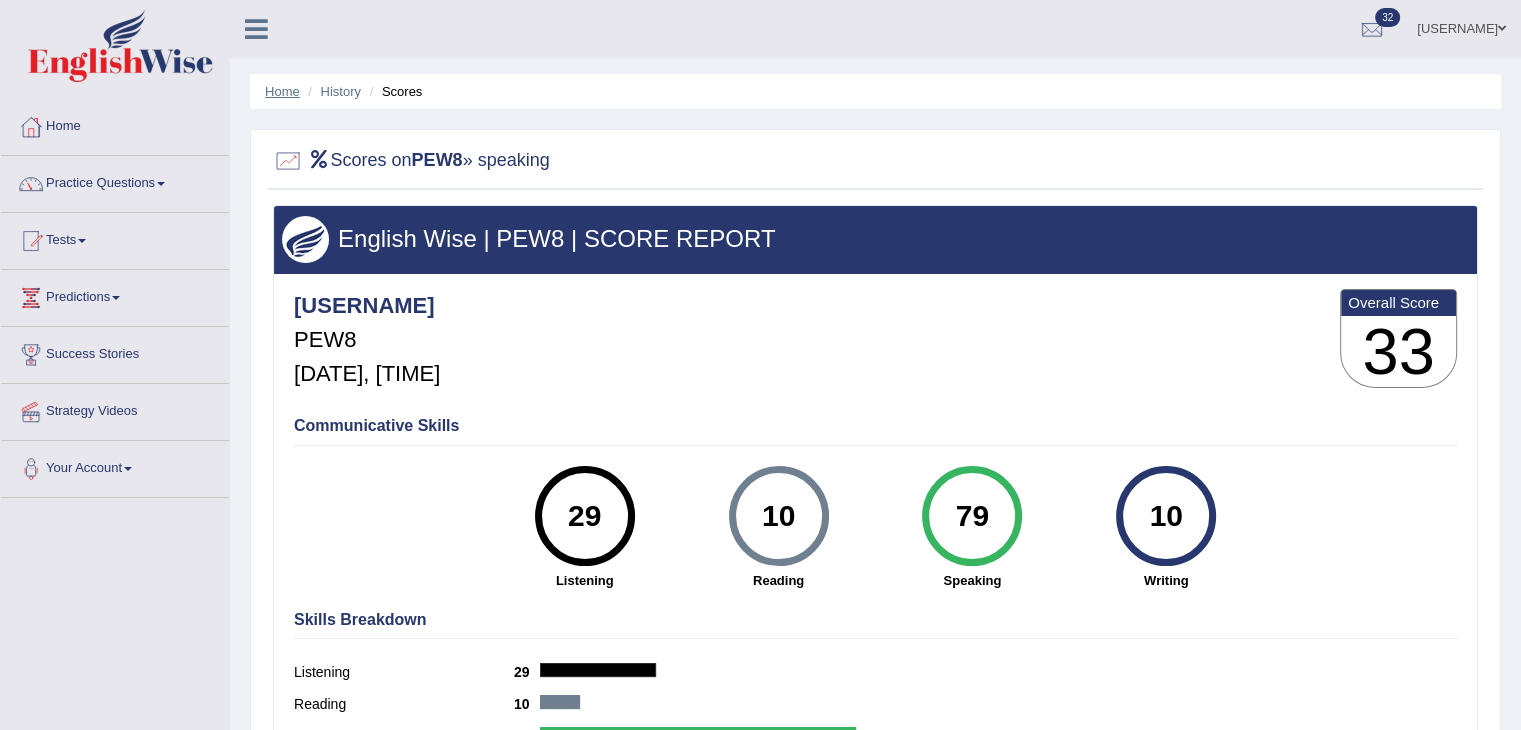 click on "Home" at bounding box center (282, 91) 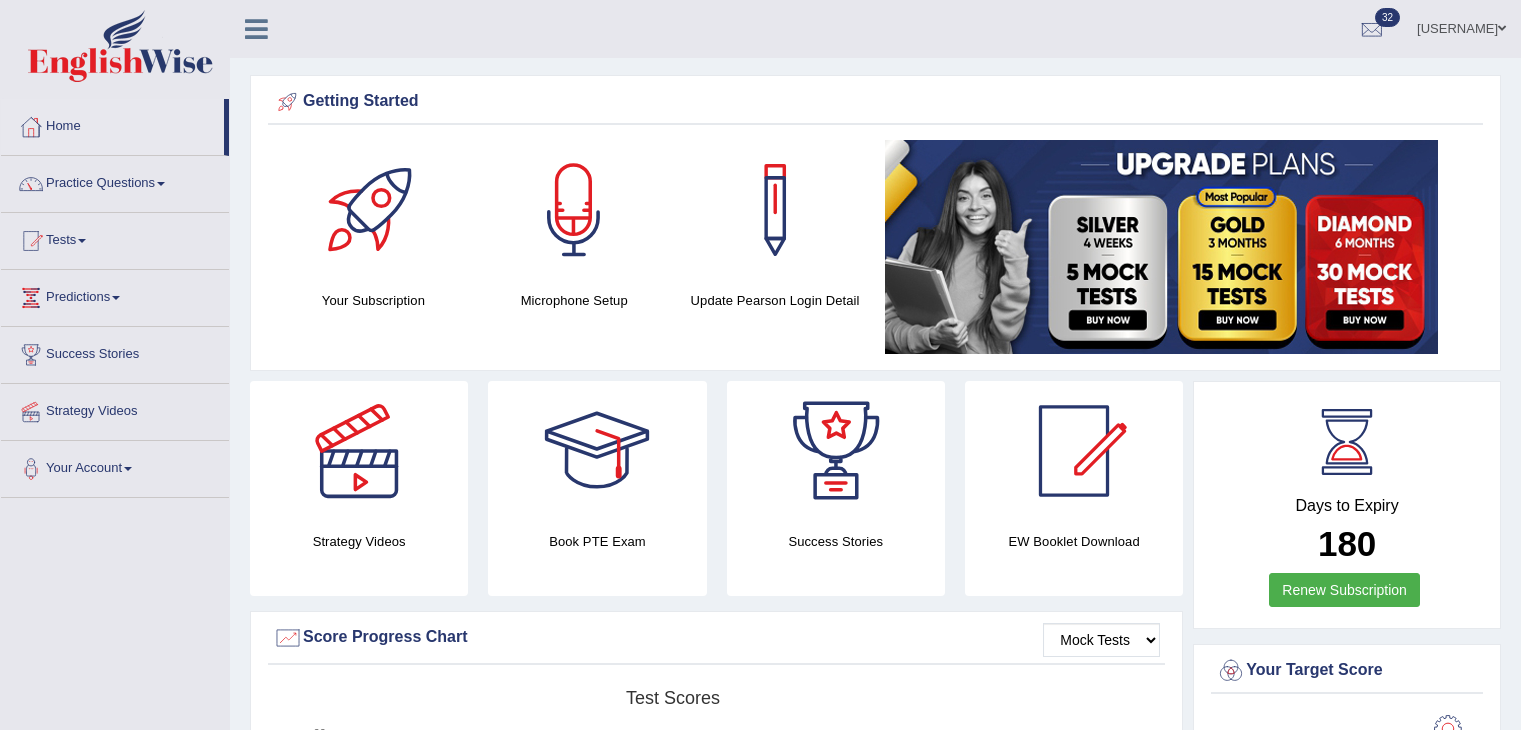 scroll, scrollTop: 912, scrollLeft: 0, axis: vertical 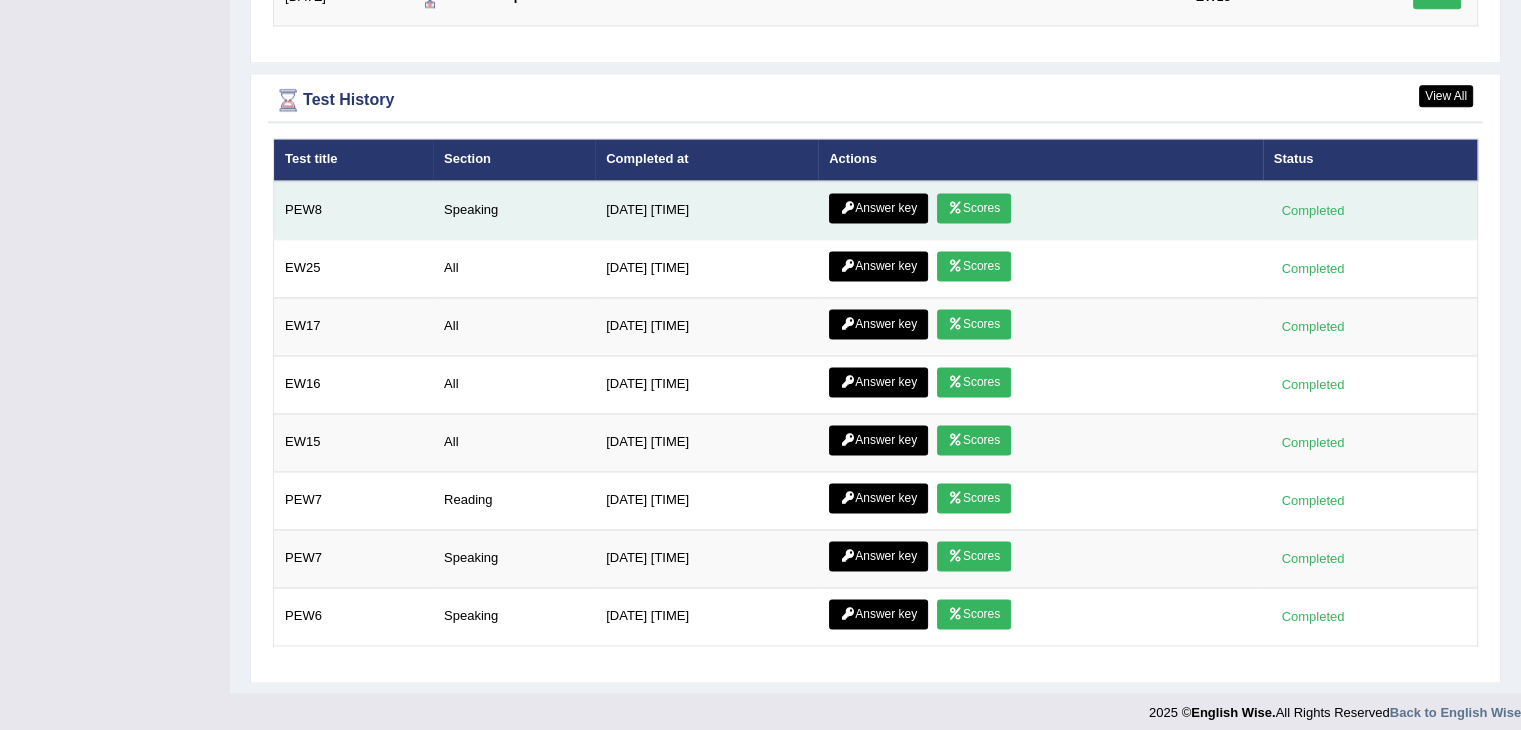 click on "Scores" at bounding box center [974, 208] 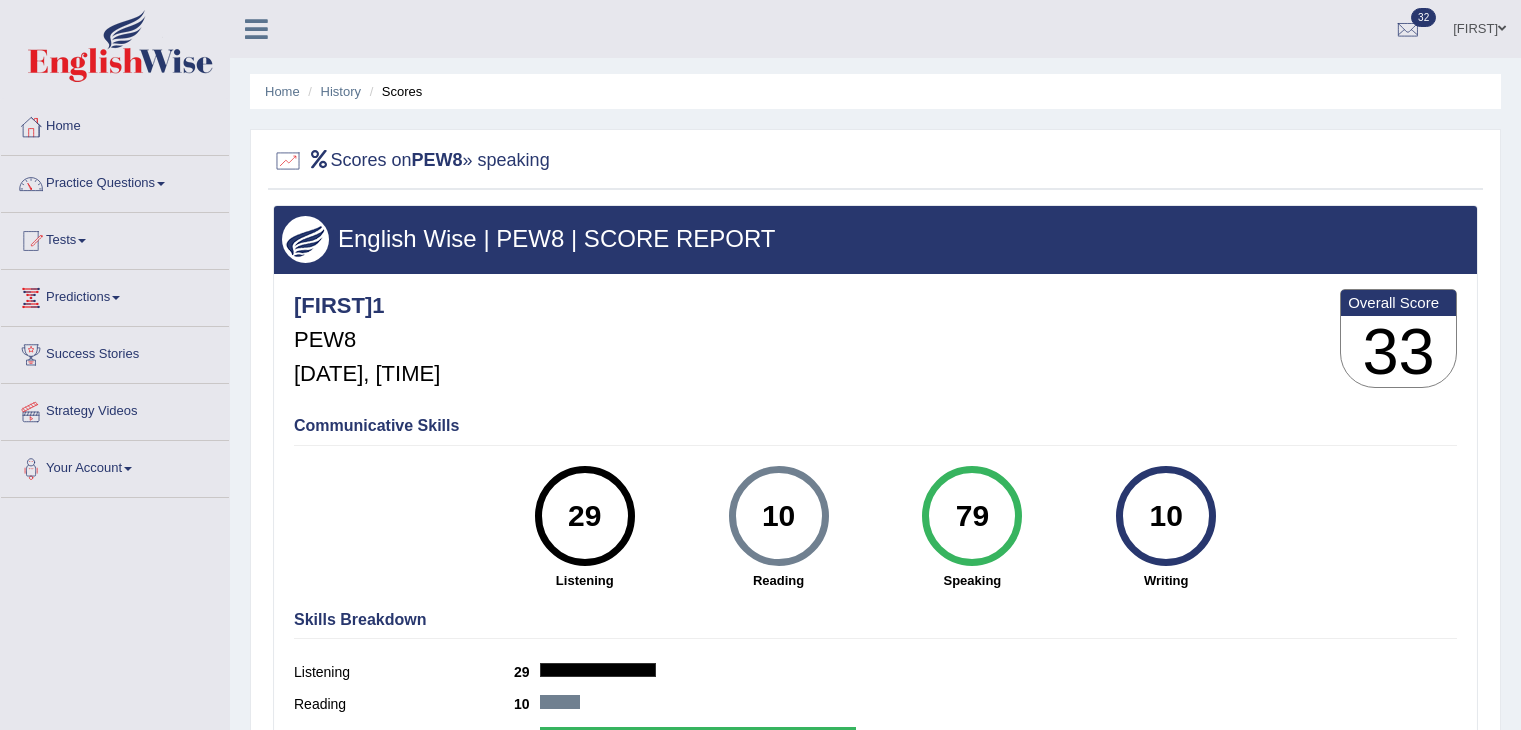 scroll, scrollTop: 320, scrollLeft: 0, axis: vertical 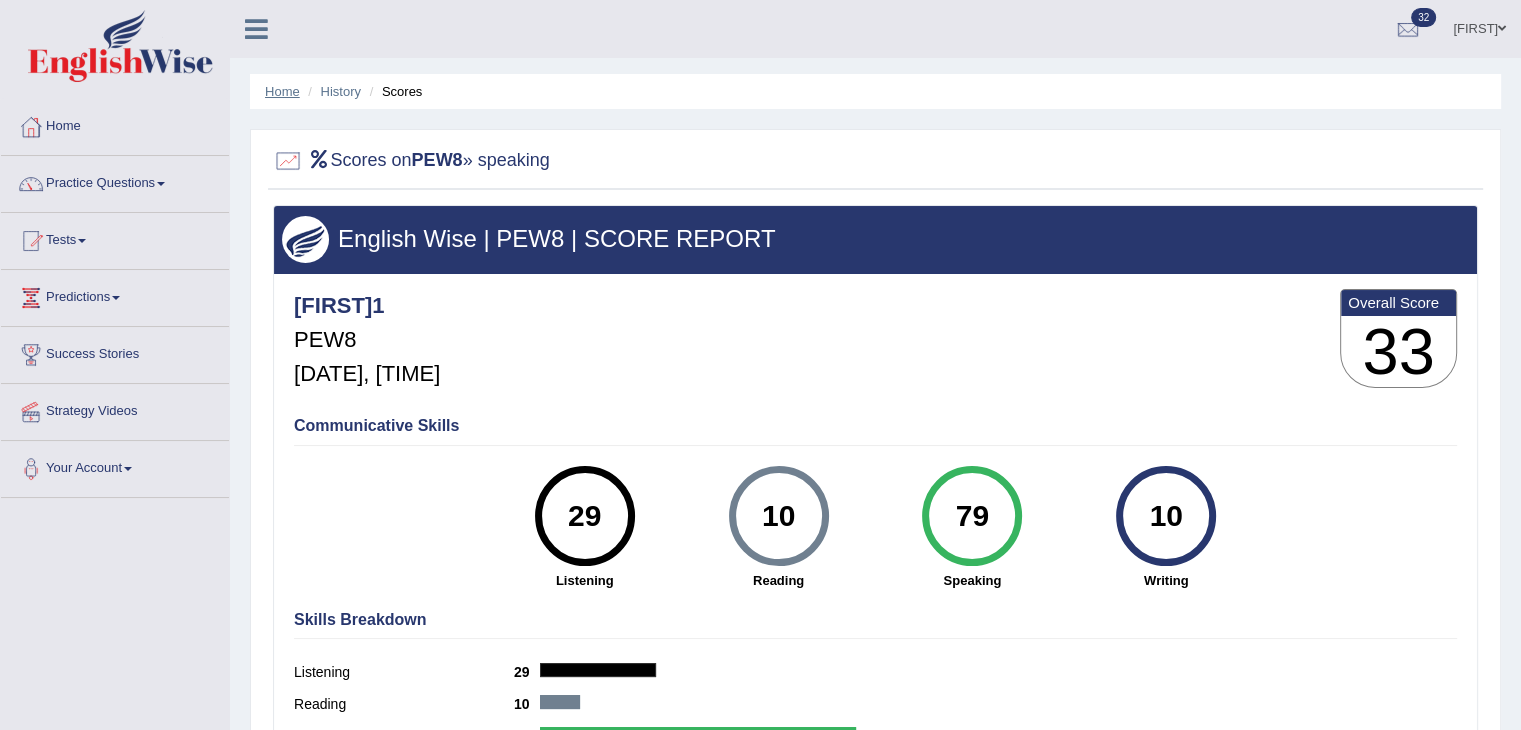 click on "Home" at bounding box center (282, 91) 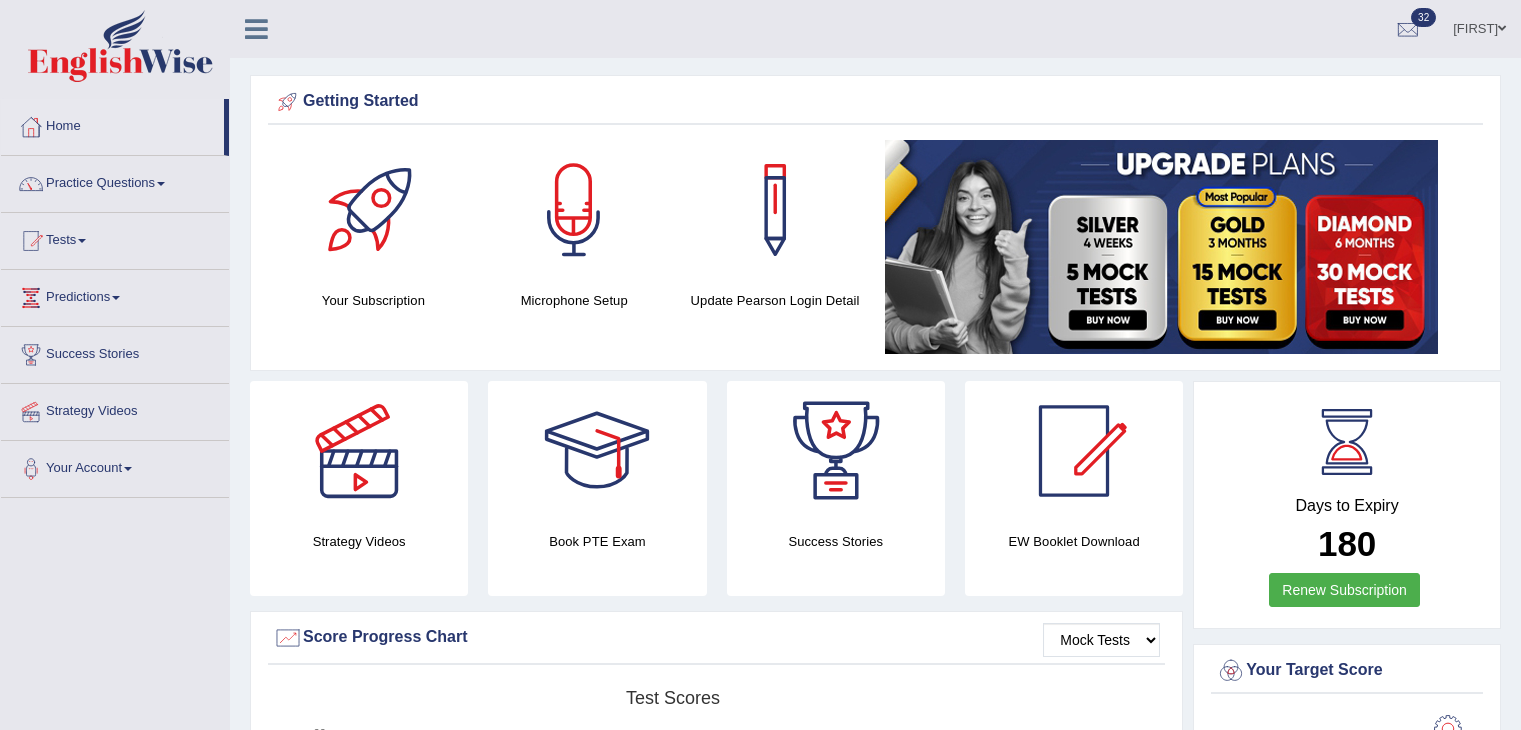scroll, scrollTop: 1896, scrollLeft: 0, axis: vertical 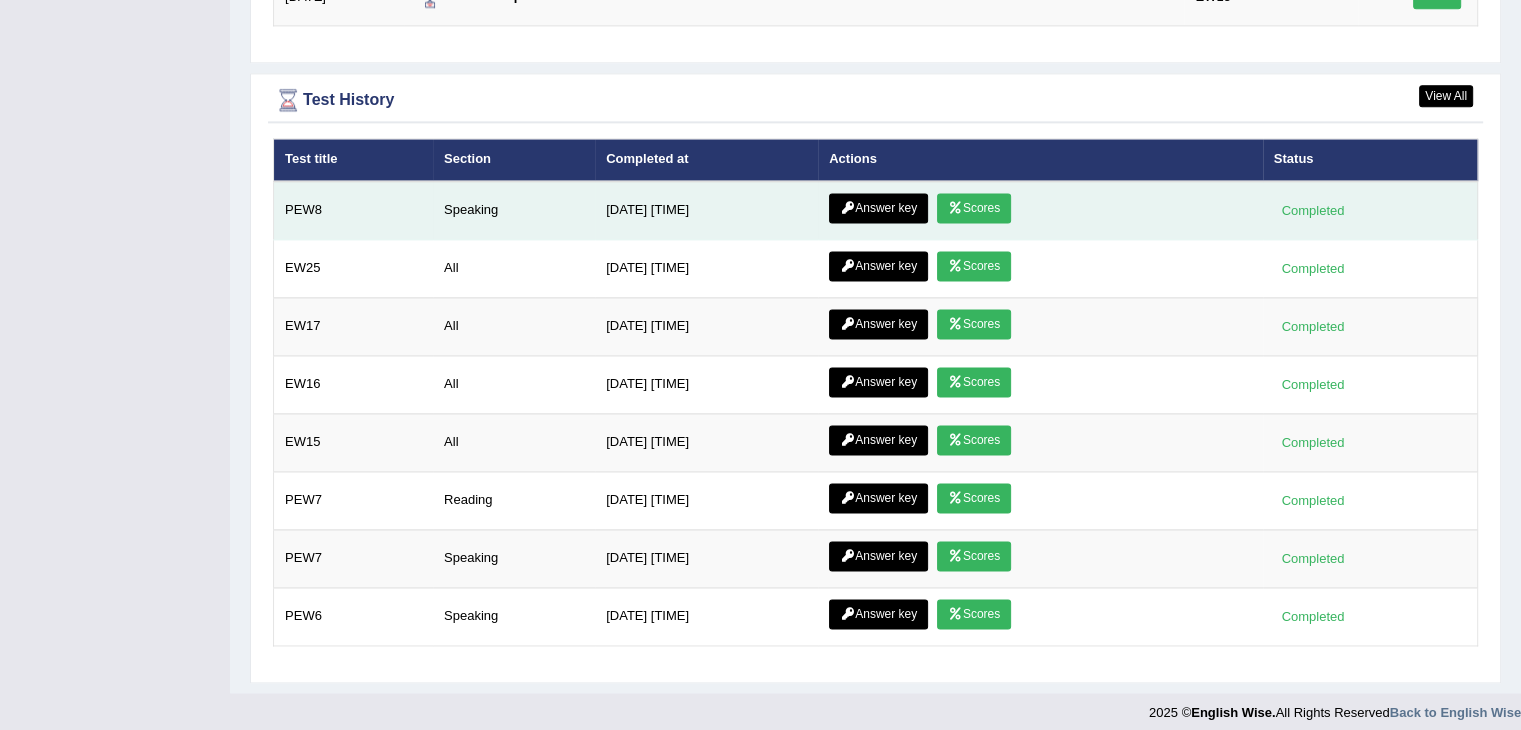 click on "Answer key" at bounding box center [878, 208] 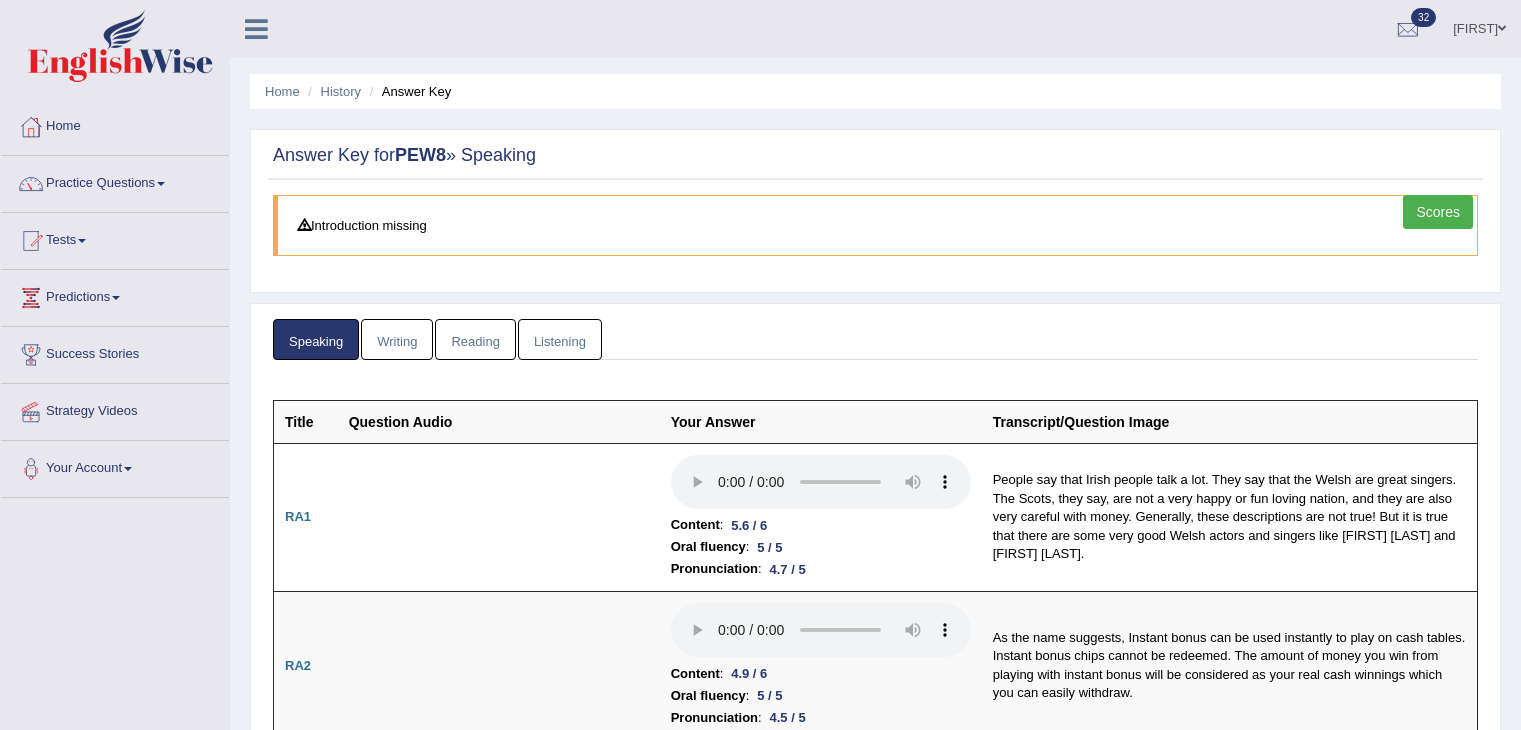 scroll, scrollTop: 276, scrollLeft: 0, axis: vertical 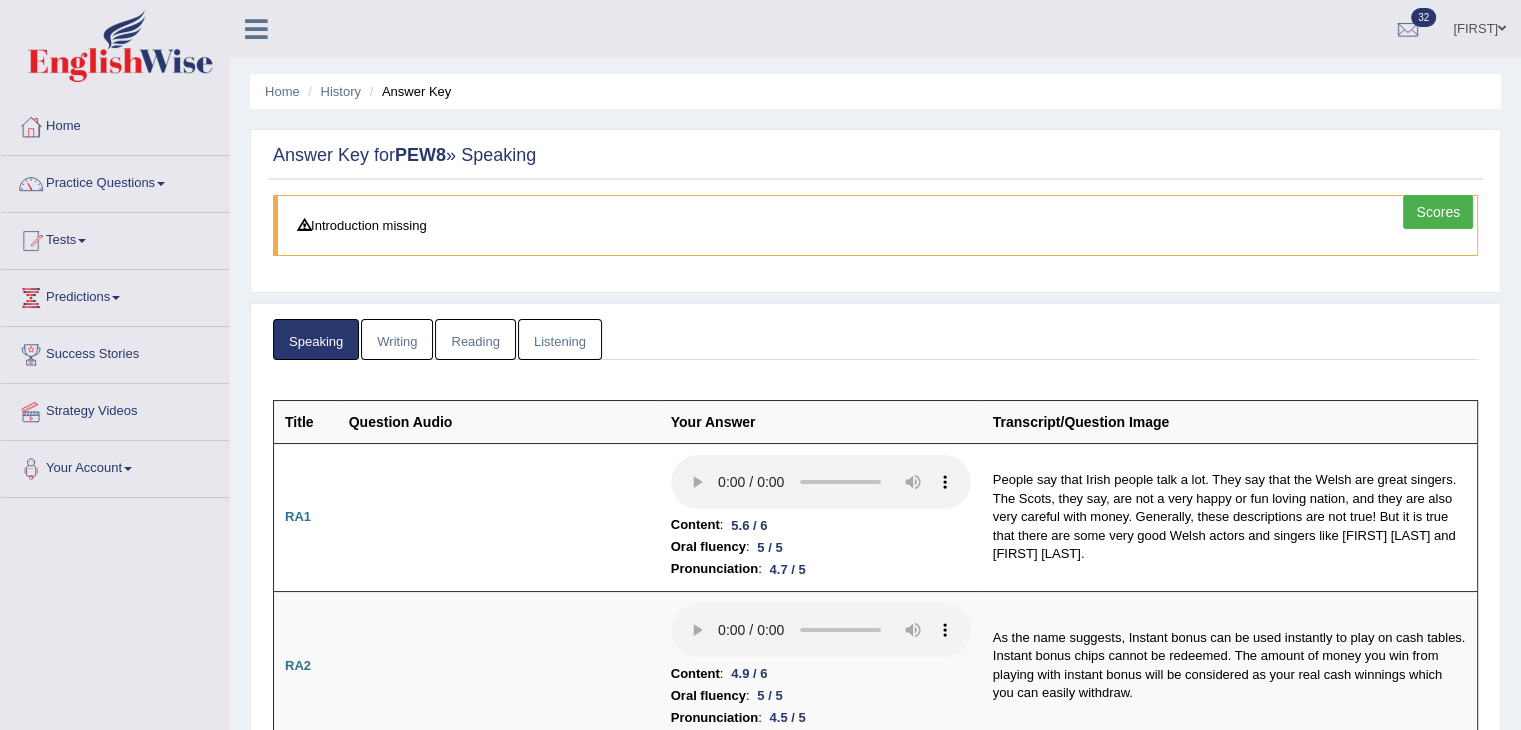 click on "Listening" at bounding box center [560, 339] 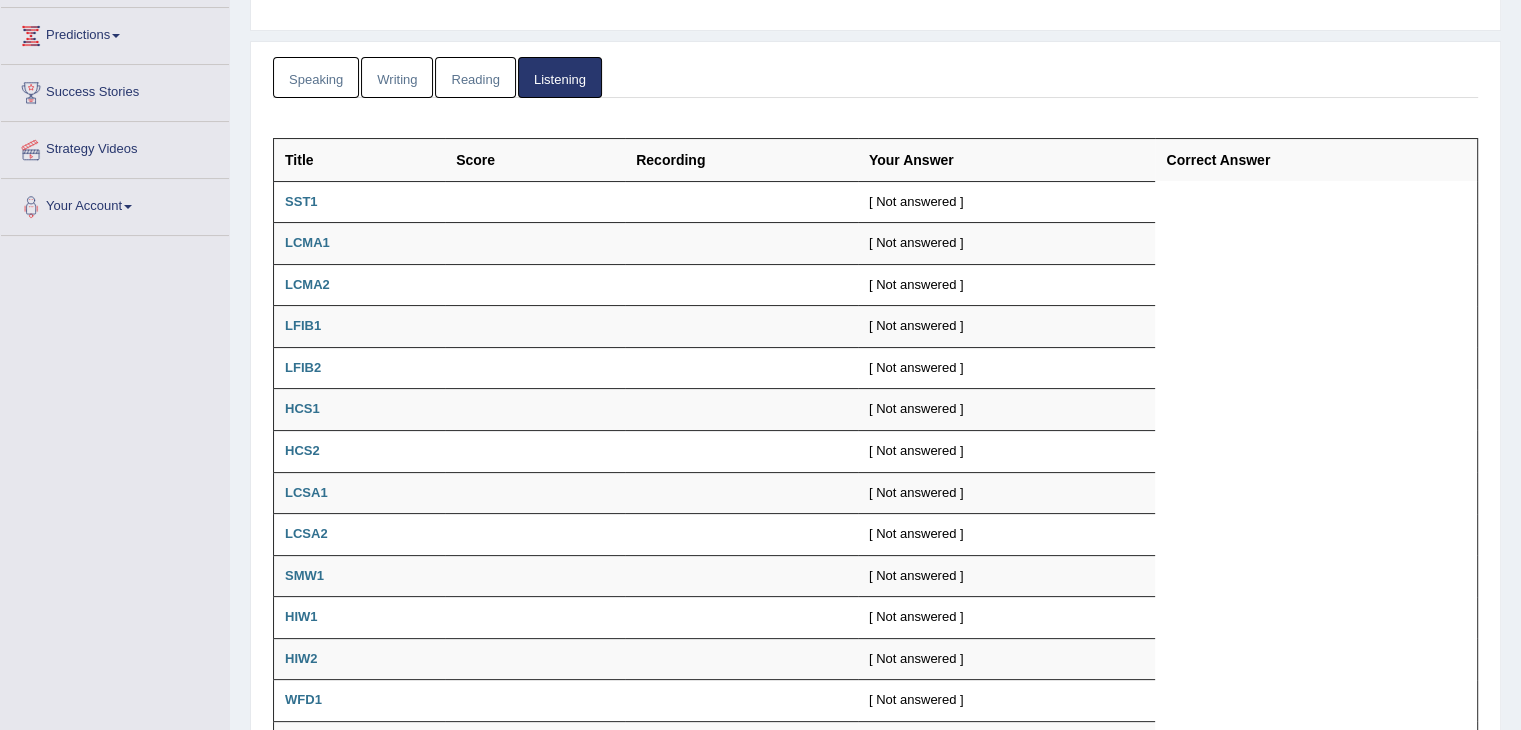 scroll, scrollTop: 0, scrollLeft: 0, axis: both 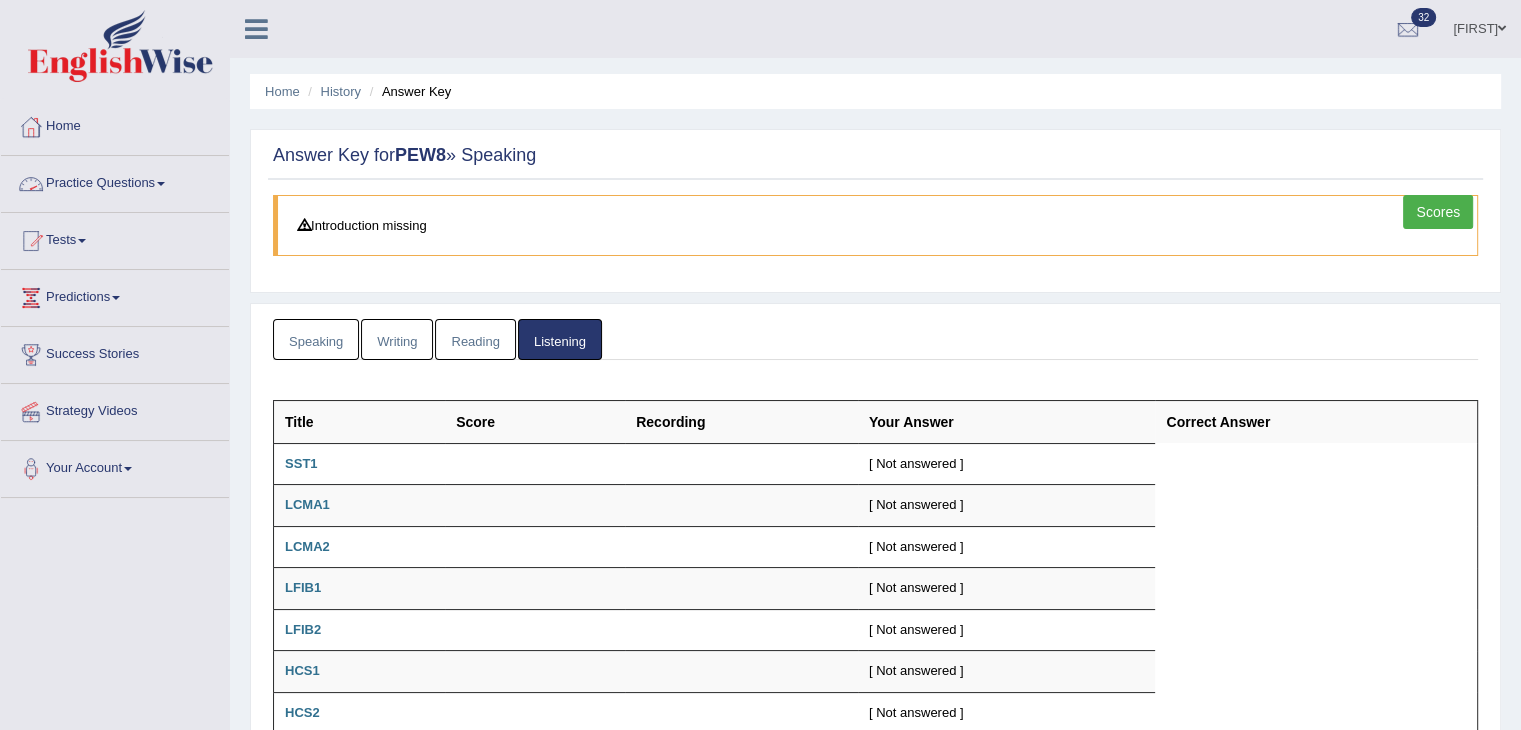 click on "Practice Questions" at bounding box center [115, 181] 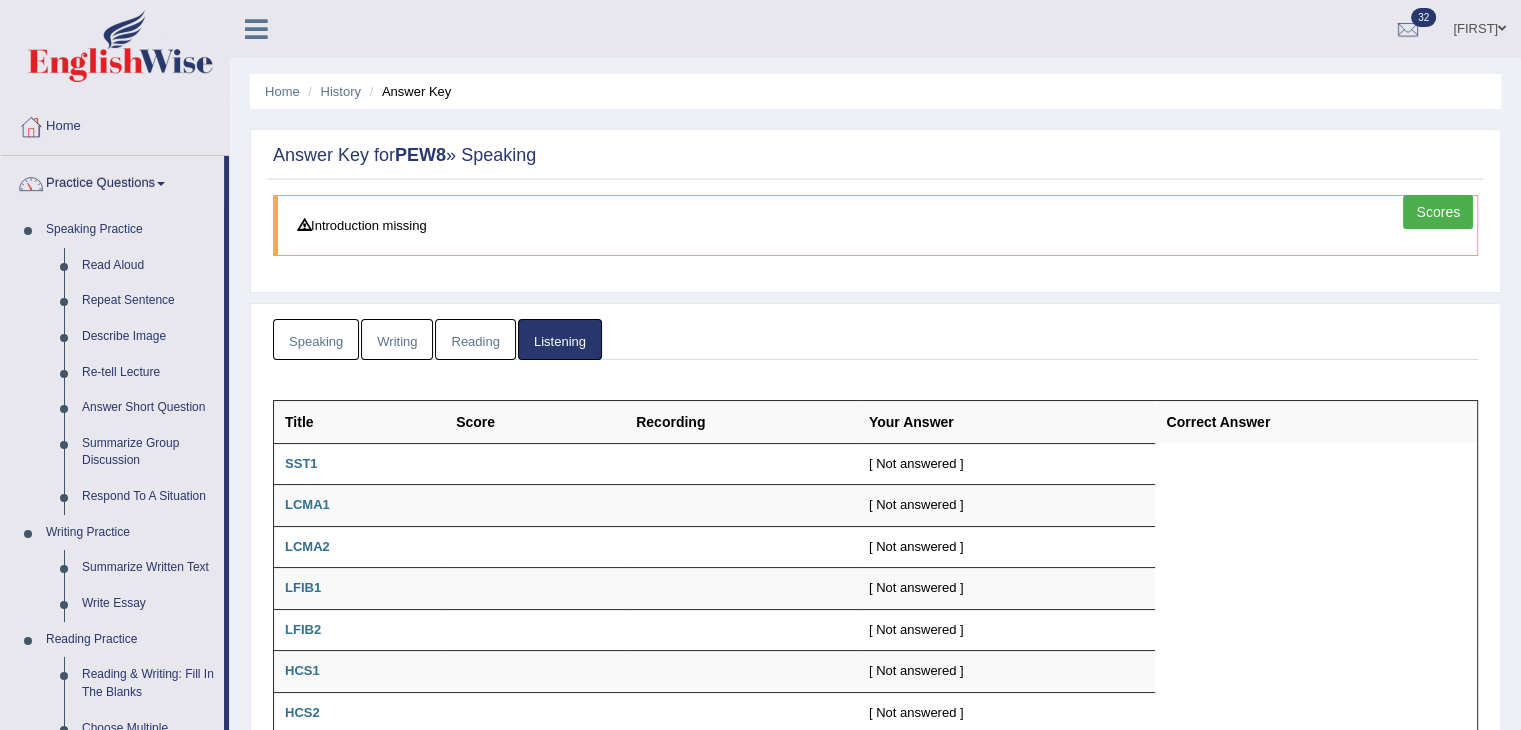 click at bounding box center [256, 29] 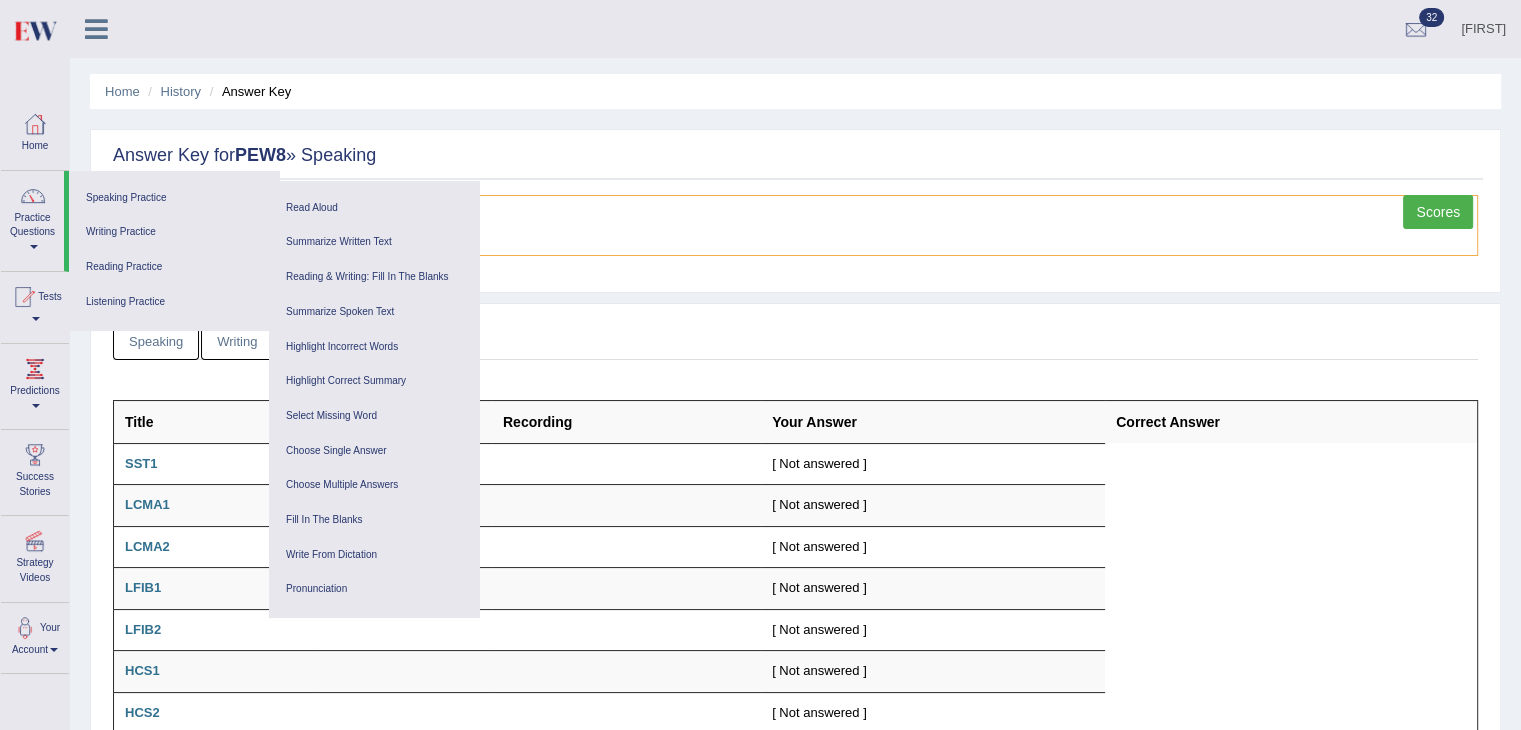 click on "Answer Key for  PEW8    » Speaking" at bounding box center (795, 160) 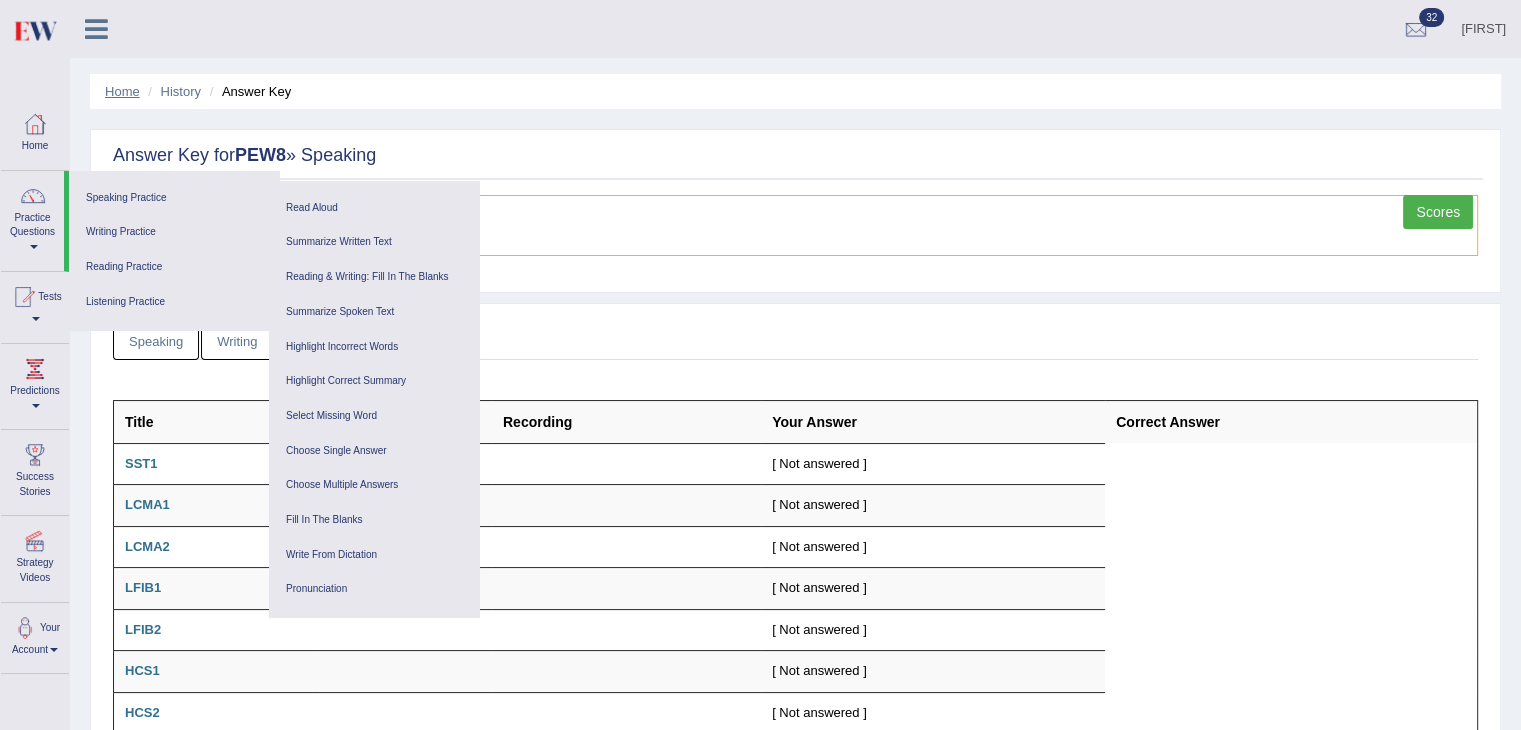 click on "Home" at bounding box center (122, 91) 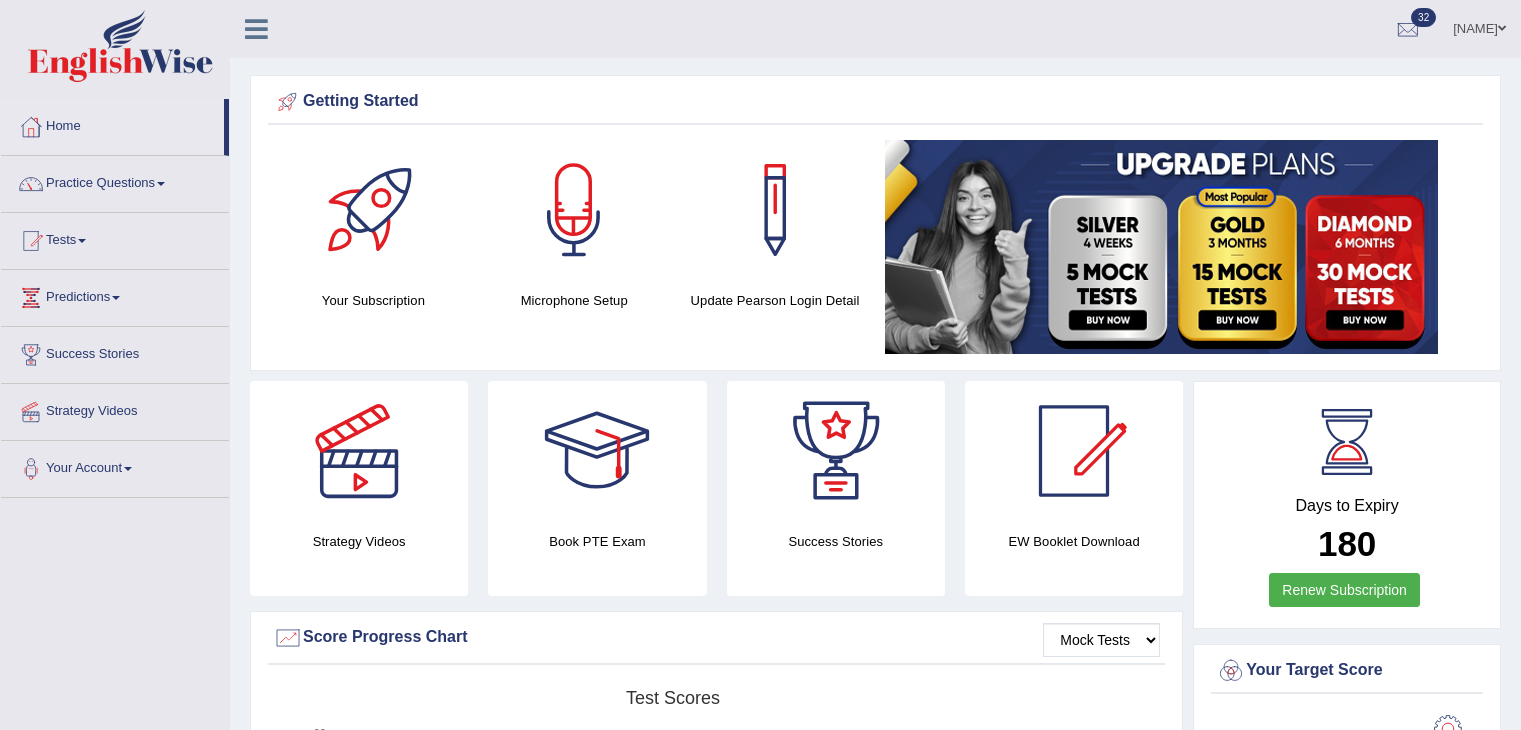 scroll, scrollTop: 0, scrollLeft: 0, axis: both 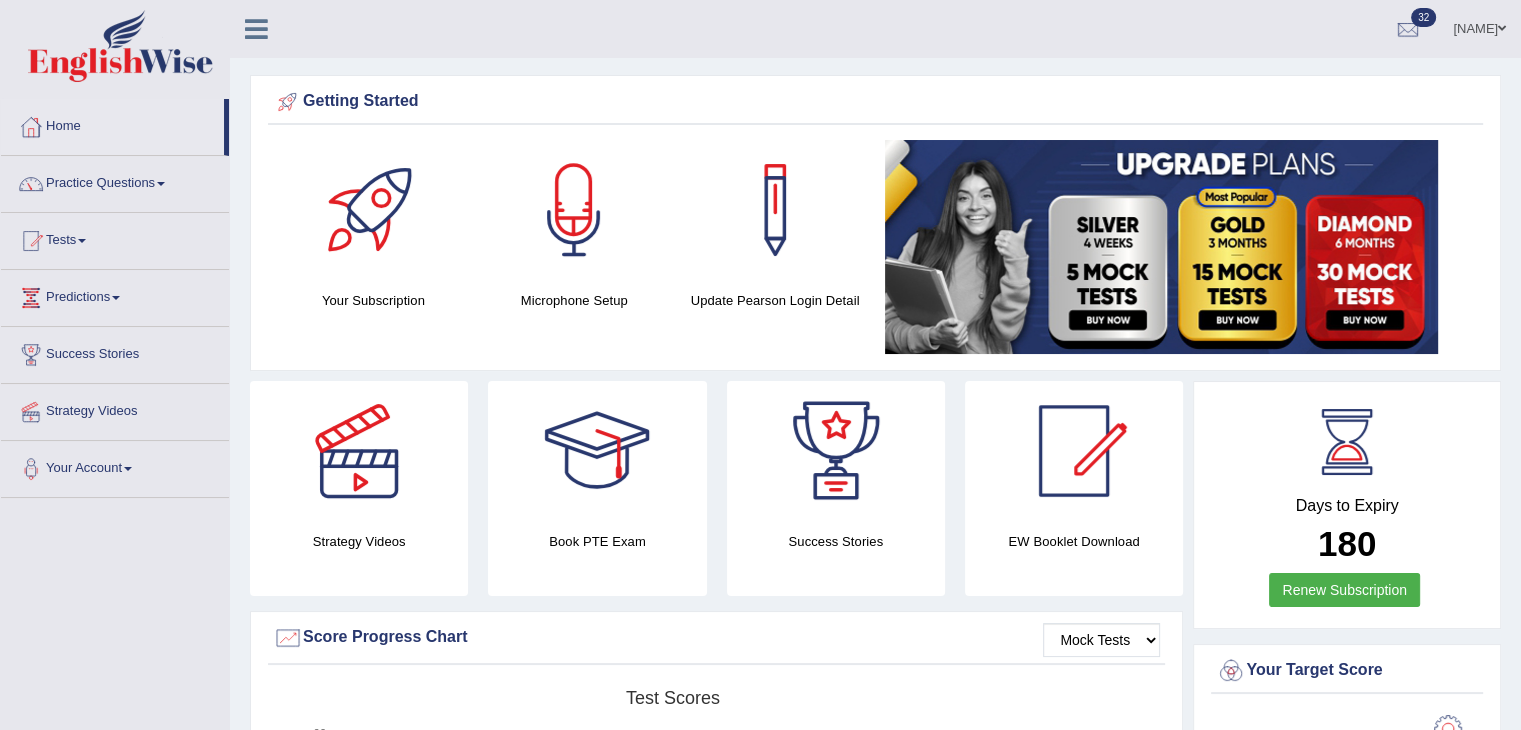 click on "[FIRST]" at bounding box center (1479, 26) 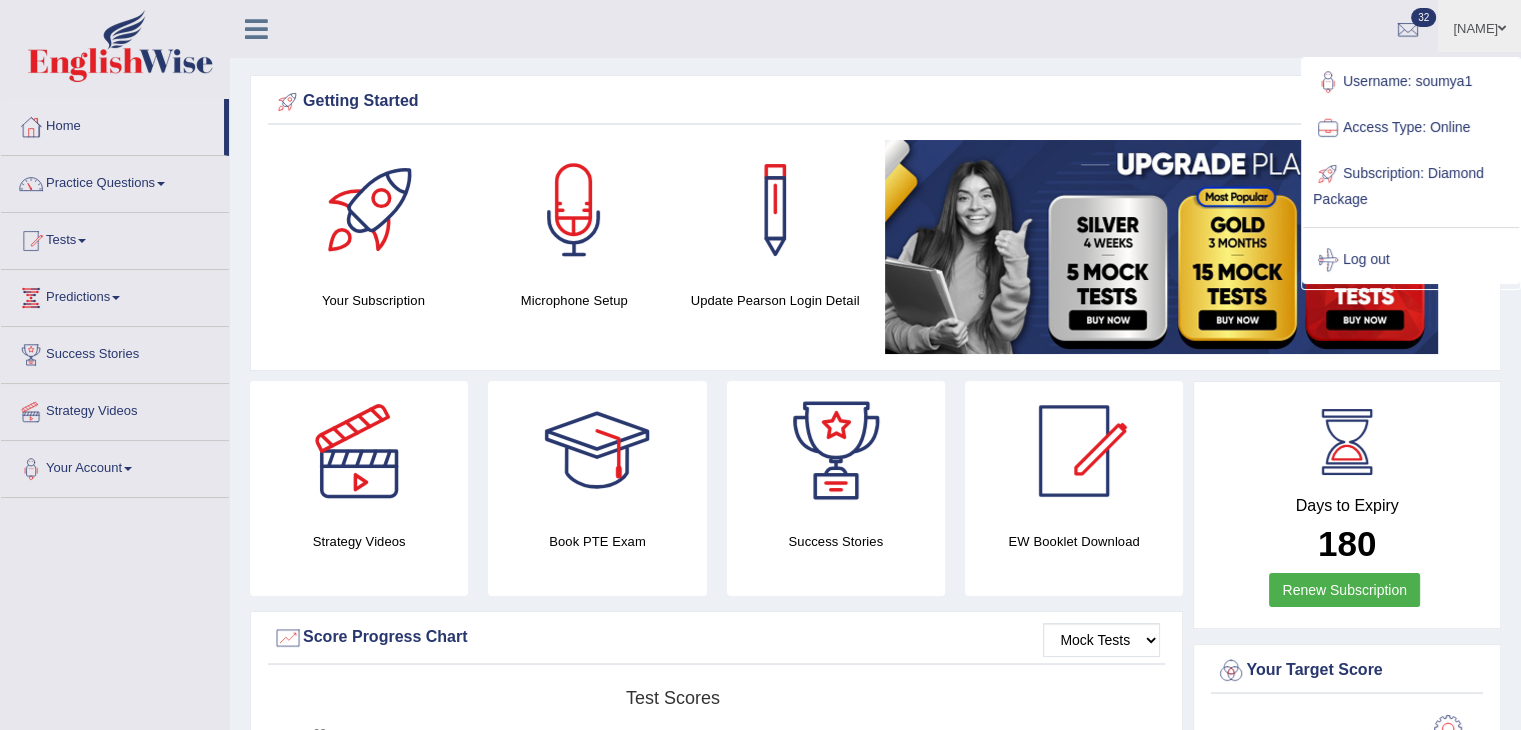 click on "Log out" at bounding box center [1411, 260] 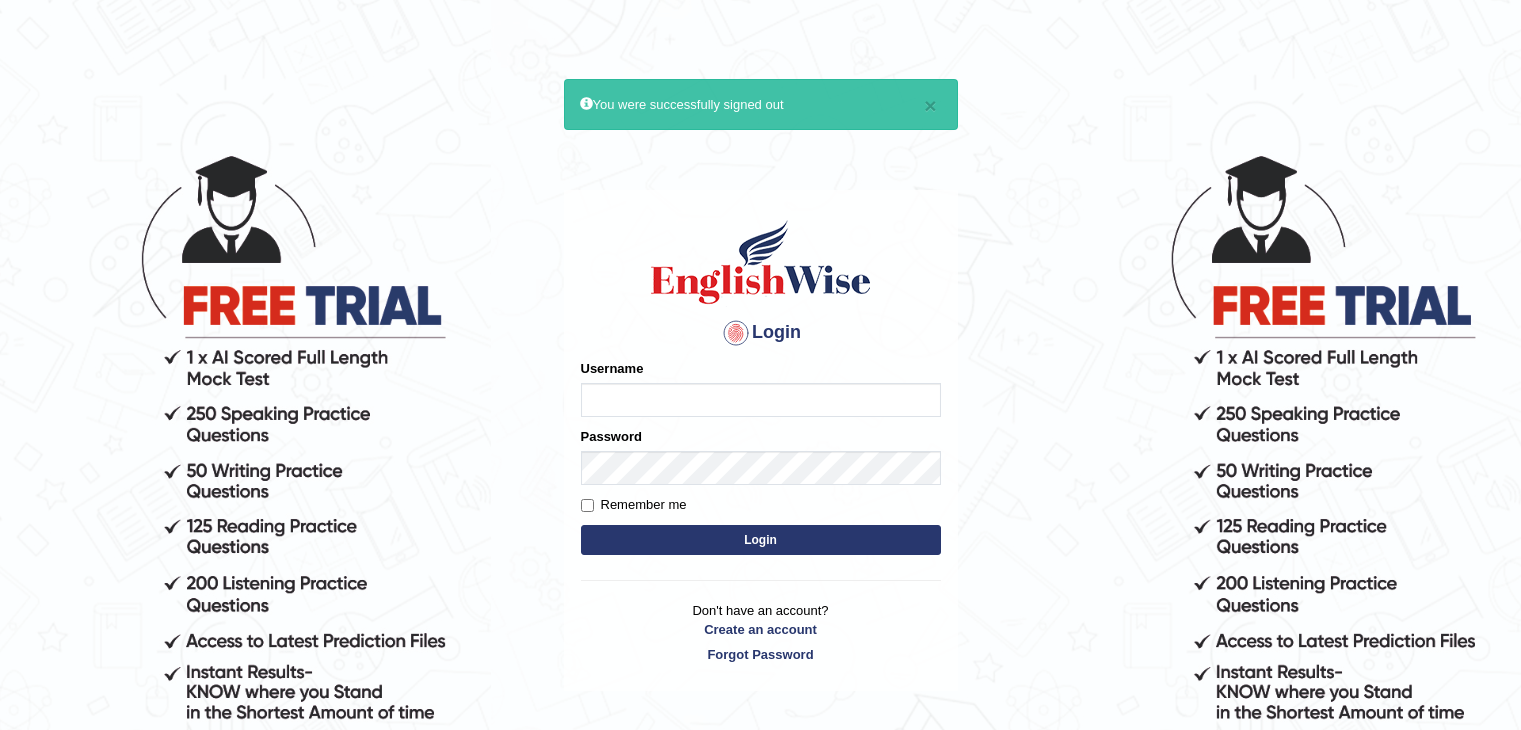 scroll, scrollTop: 0, scrollLeft: 0, axis: both 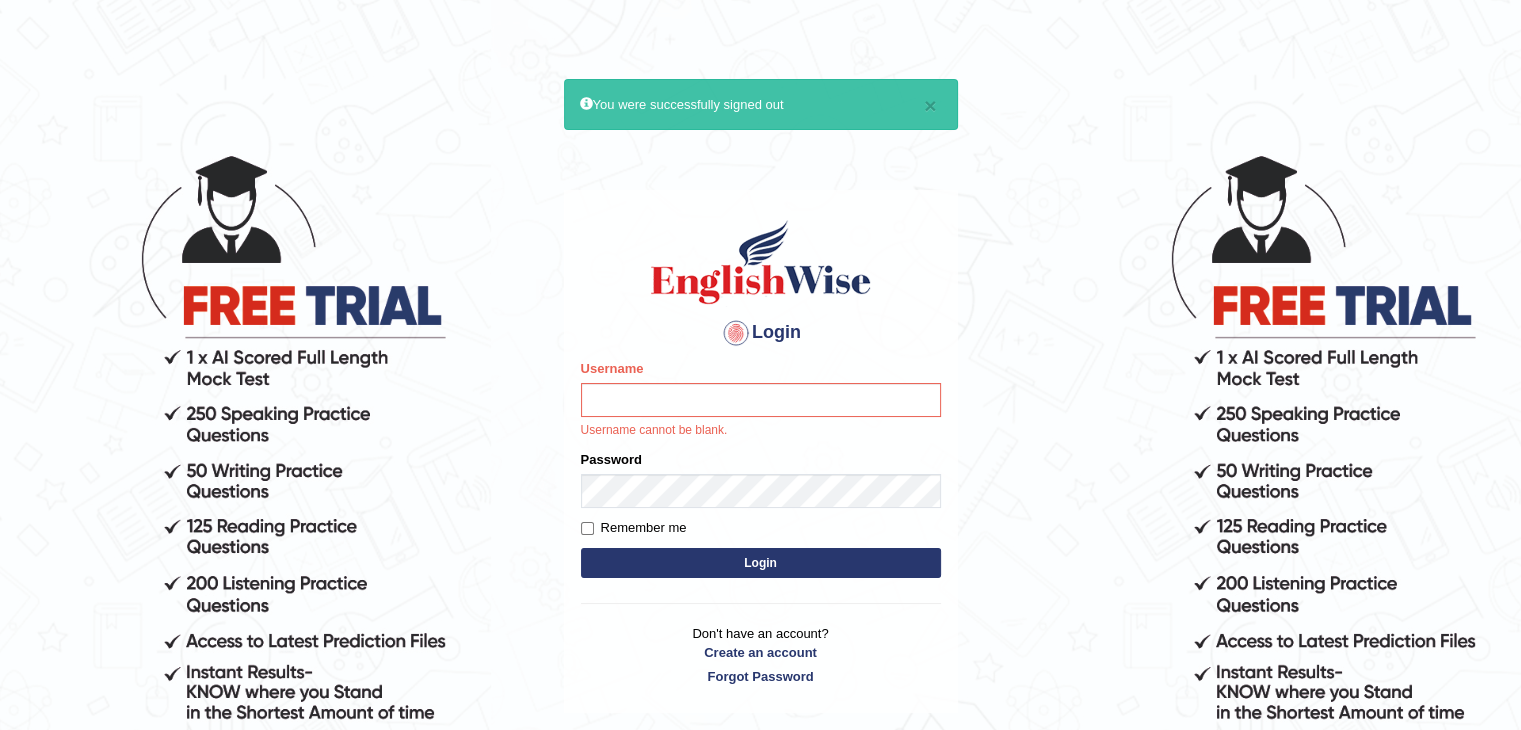 type on "7" 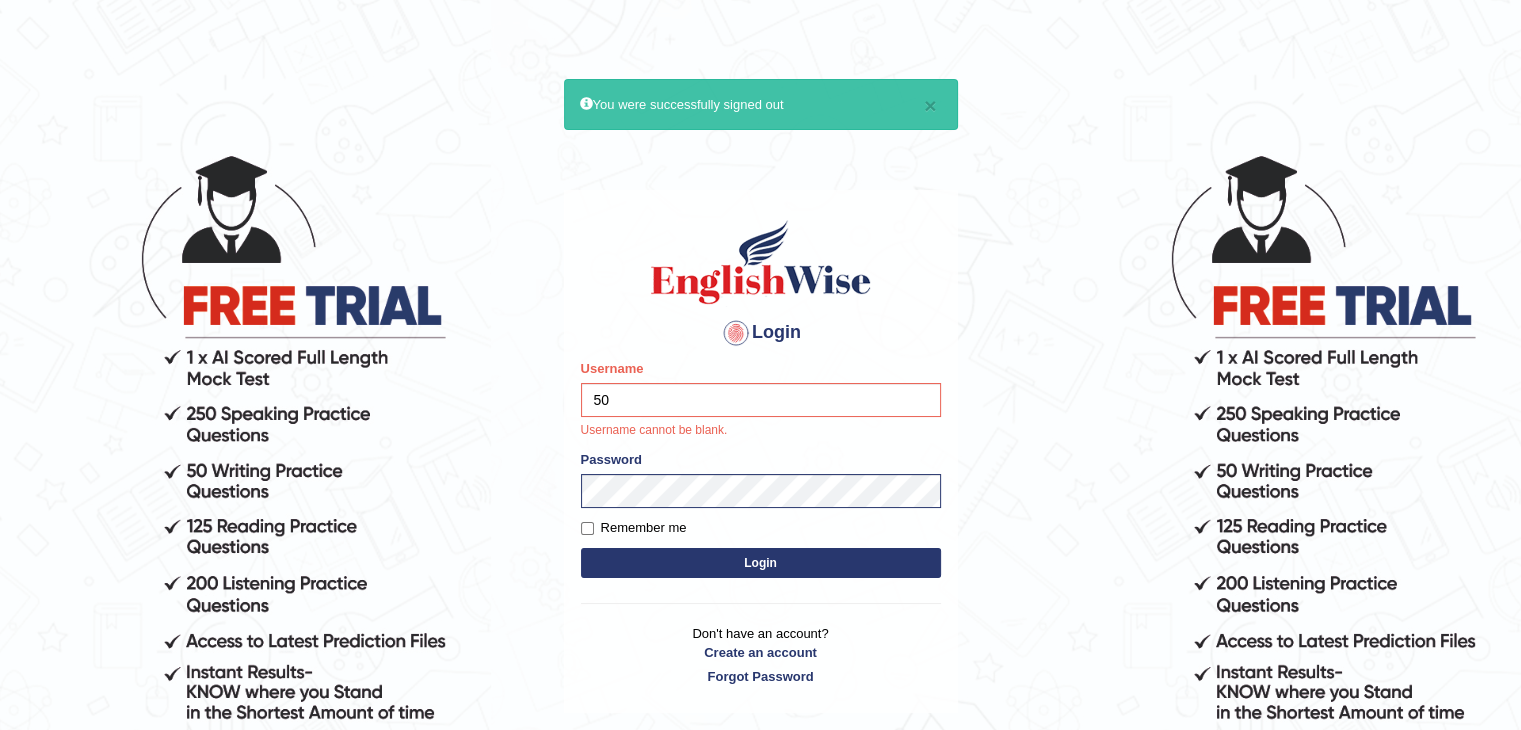 type on "5" 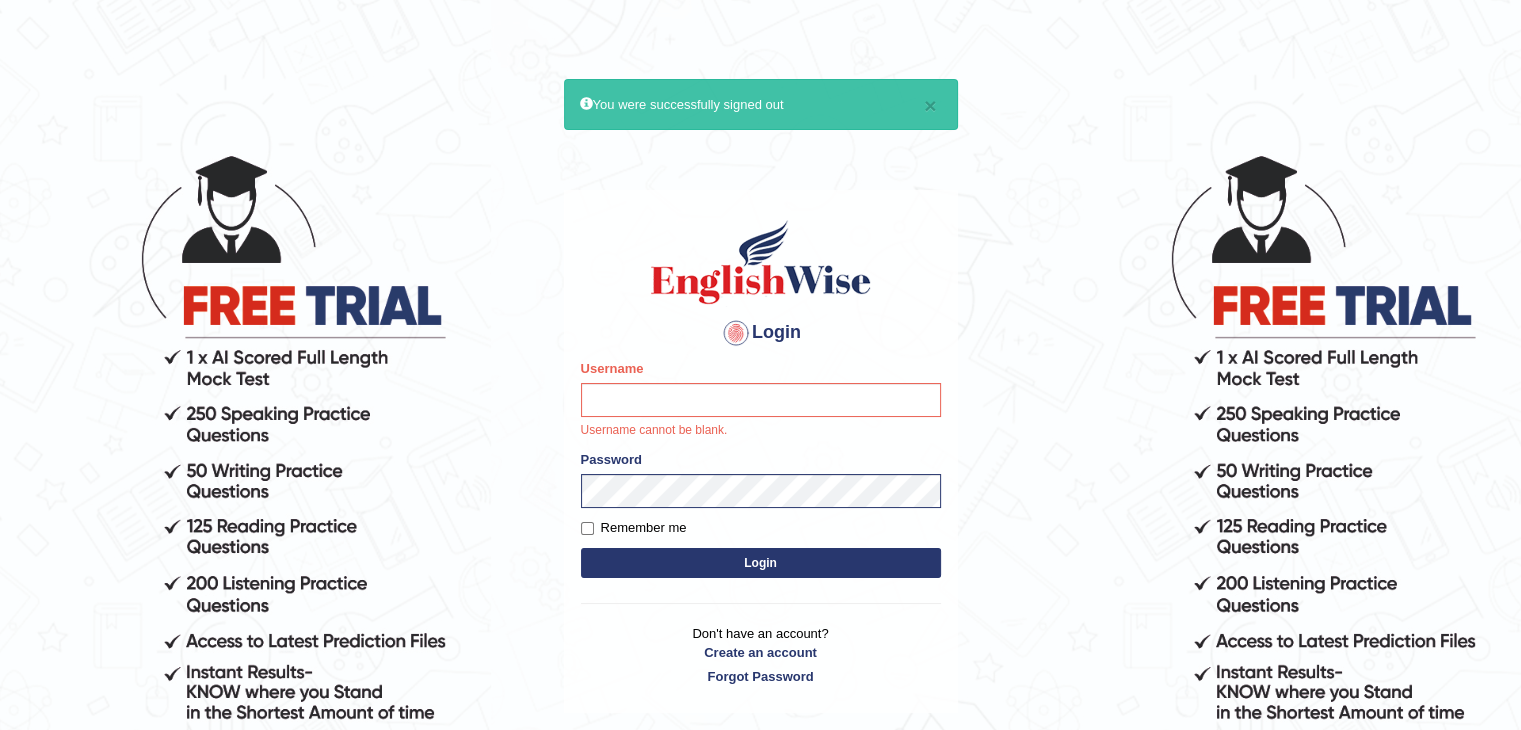 type on "soumya1" 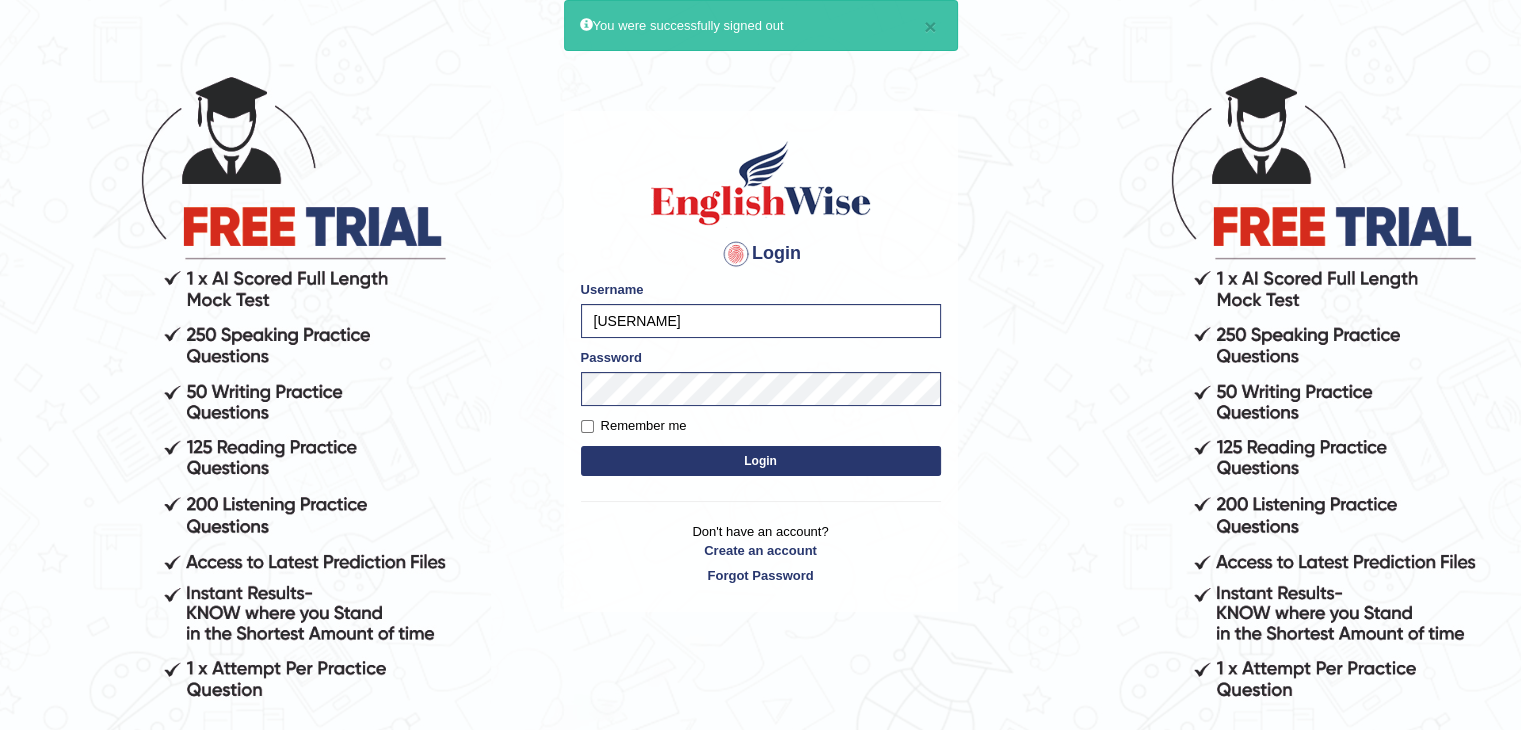 scroll, scrollTop: 184, scrollLeft: 0, axis: vertical 